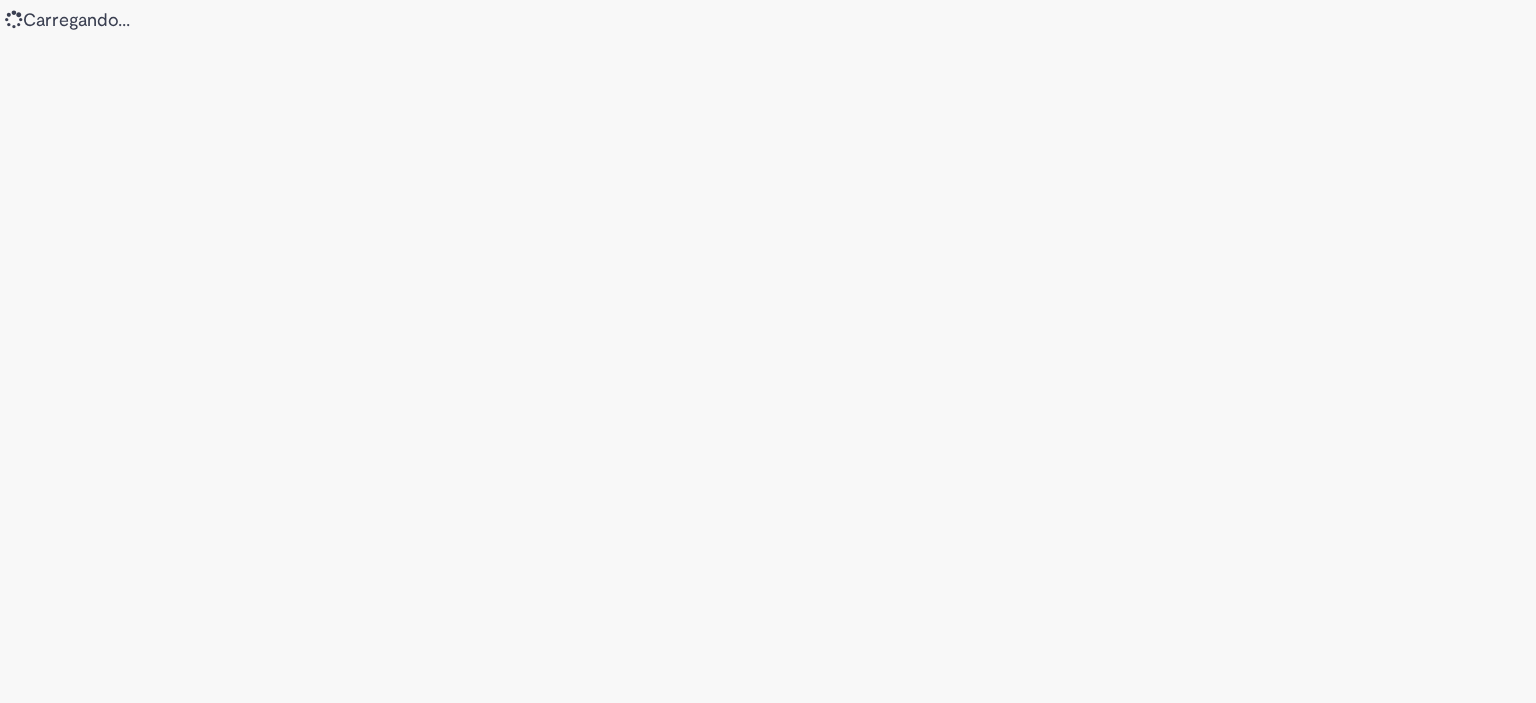 scroll, scrollTop: 0, scrollLeft: 0, axis: both 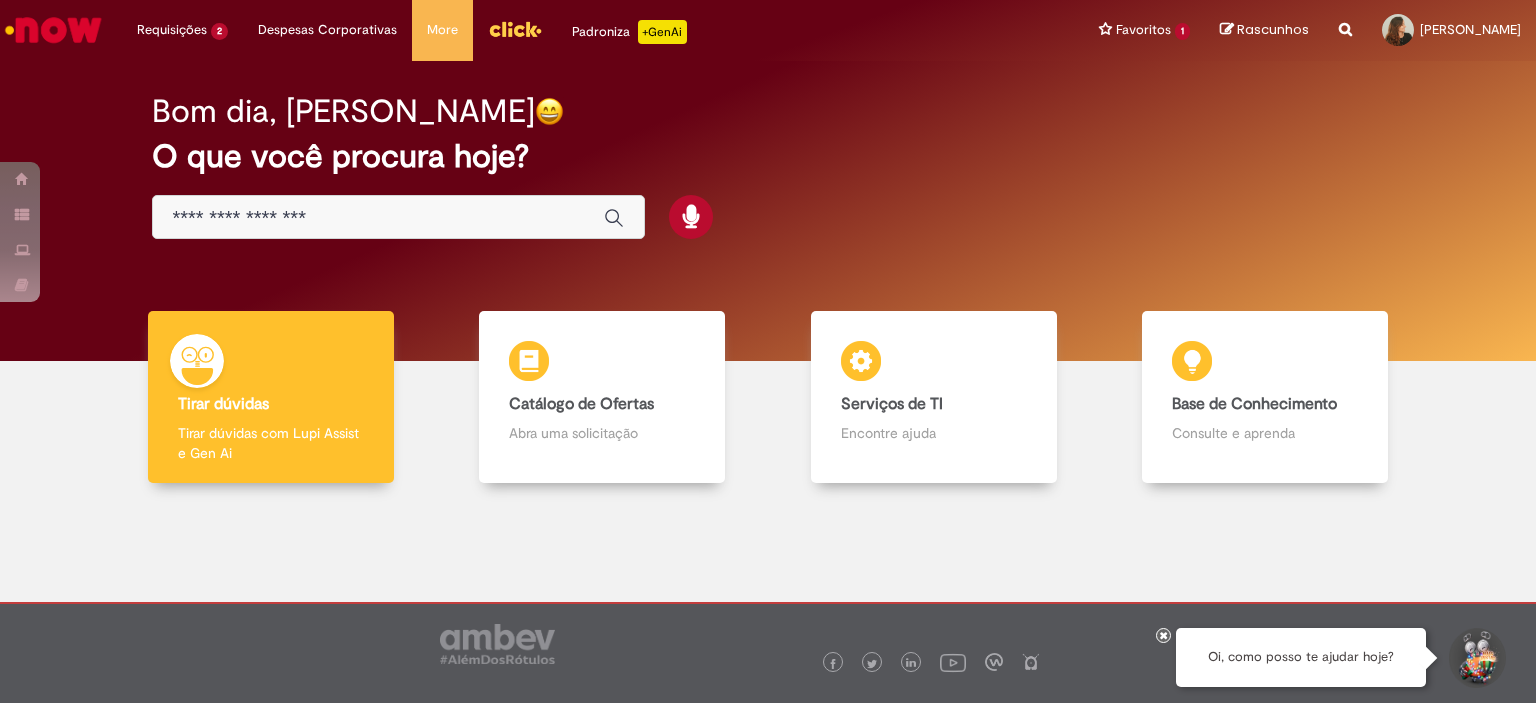 click at bounding box center (1345, 18) 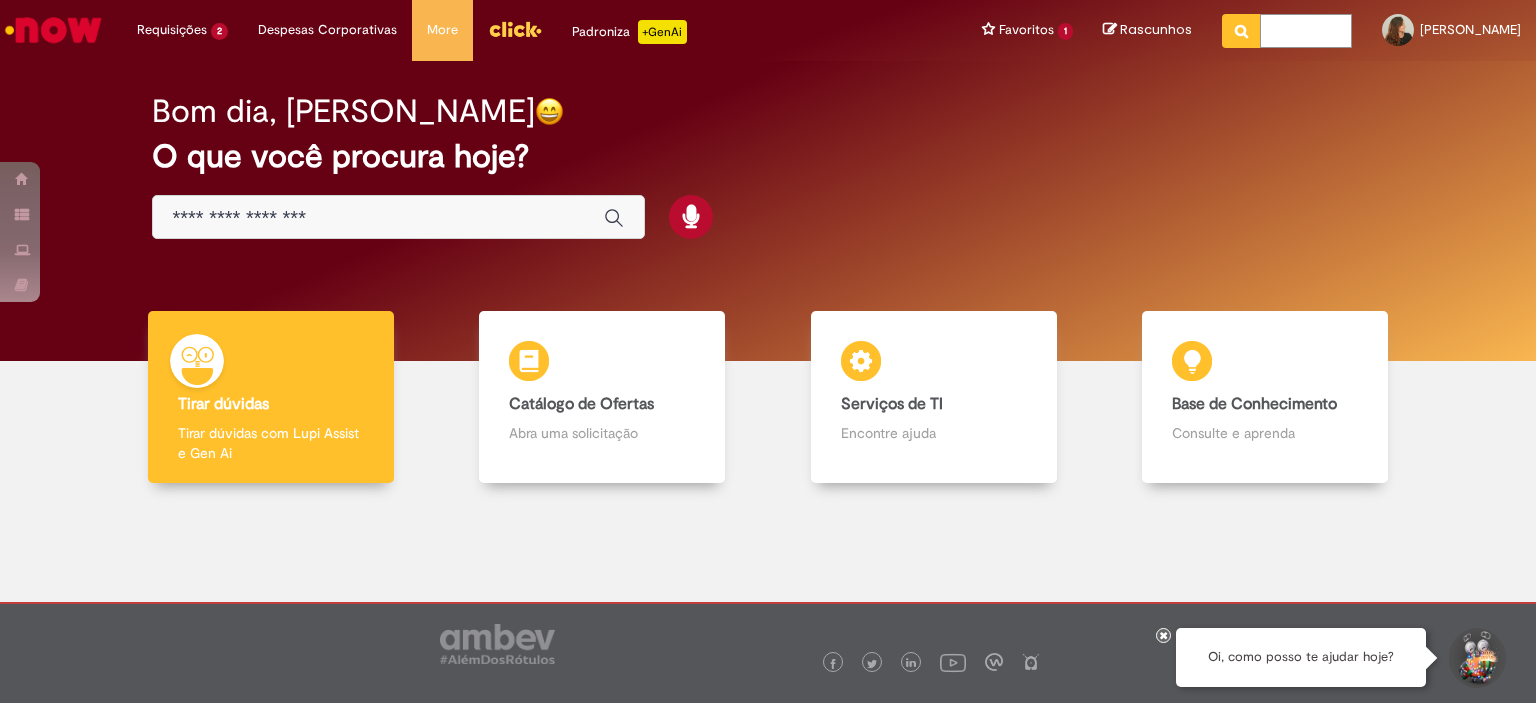 click at bounding box center (1306, 31) 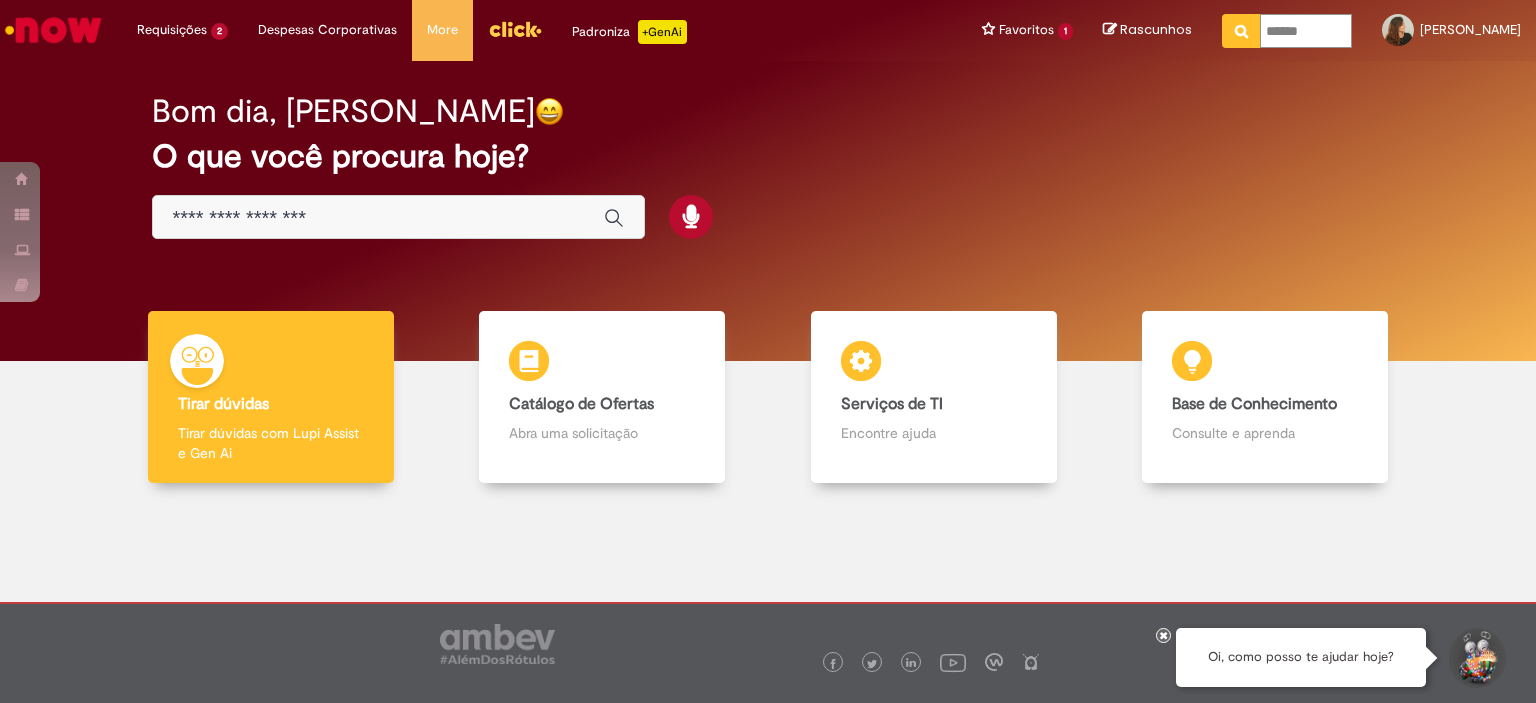 type on "*******" 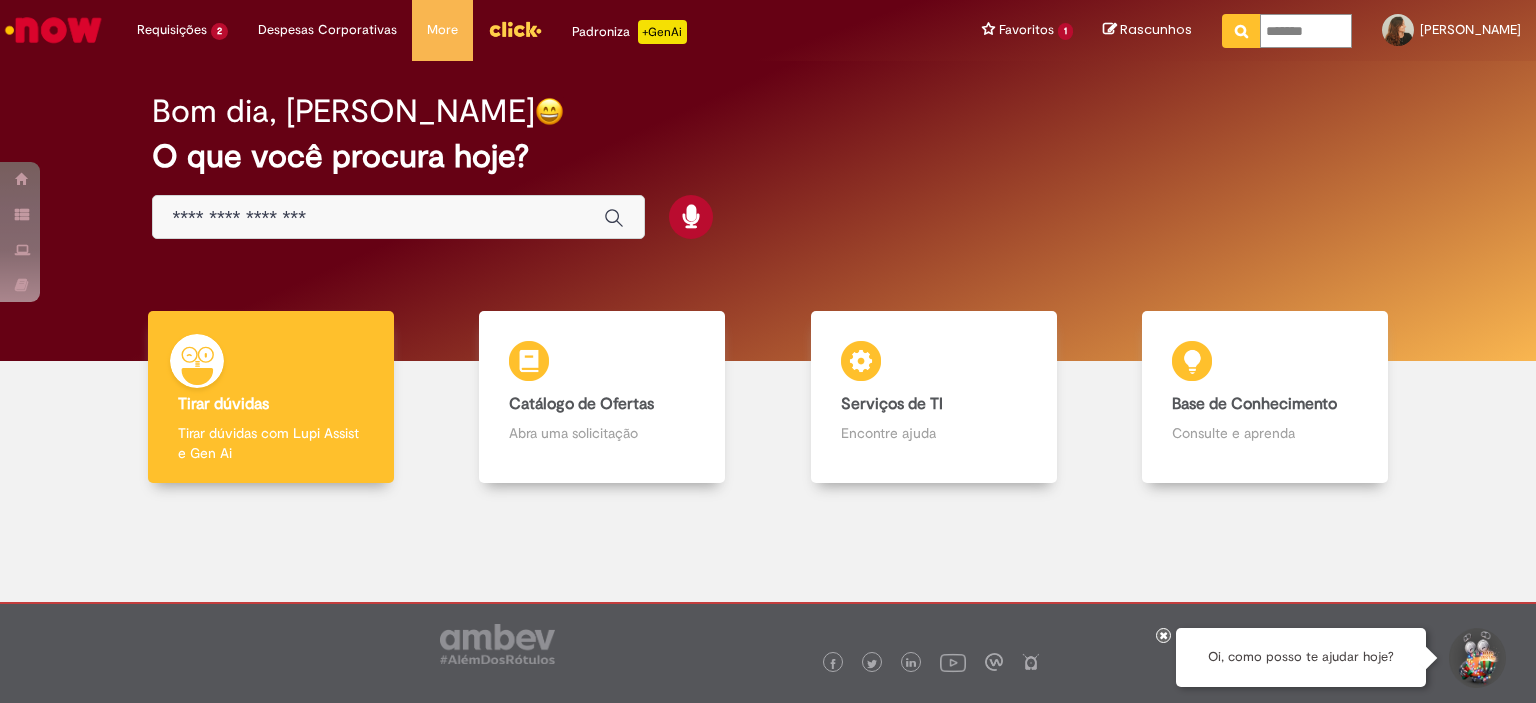 click at bounding box center (1241, 31) 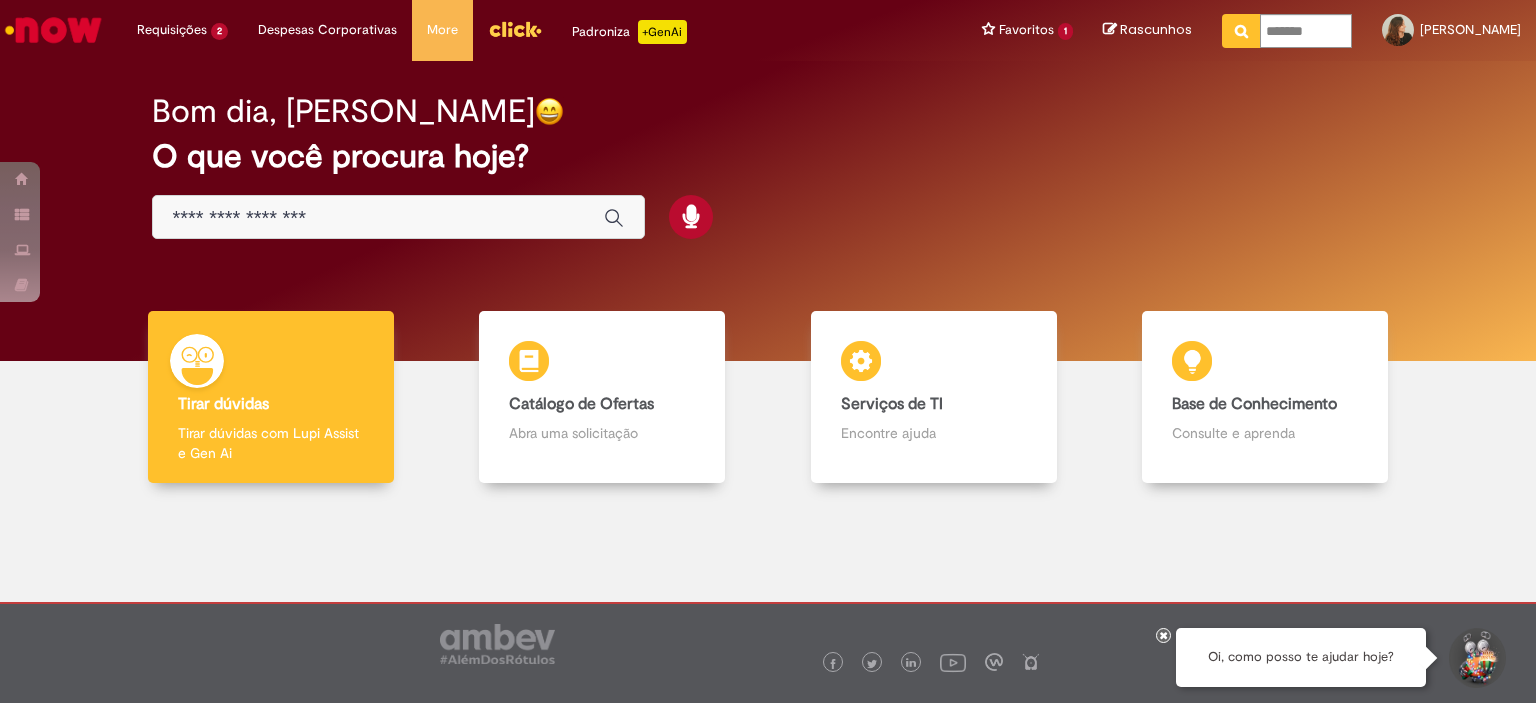 type on "*******" 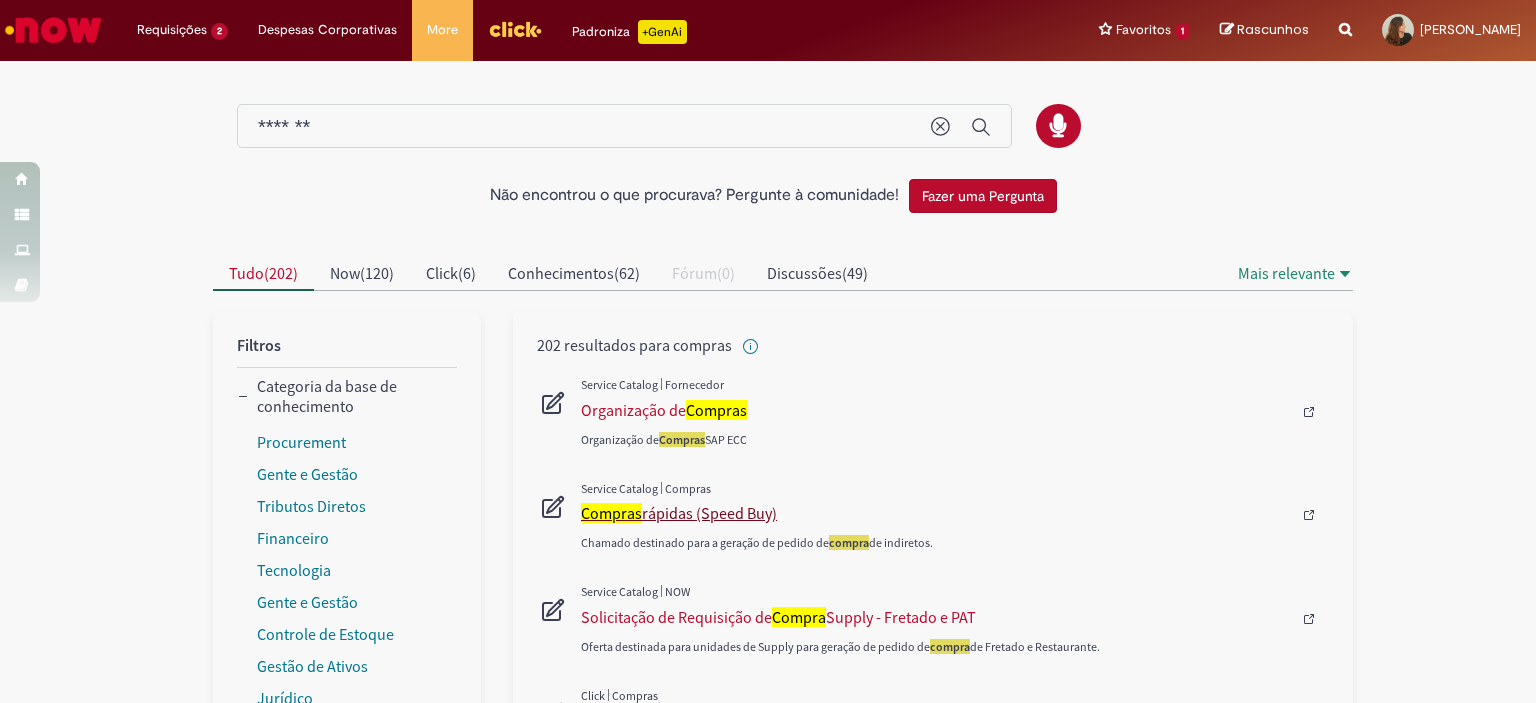 click on "Compras  rápidas (Speed Buy)" at bounding box center [936, 513] 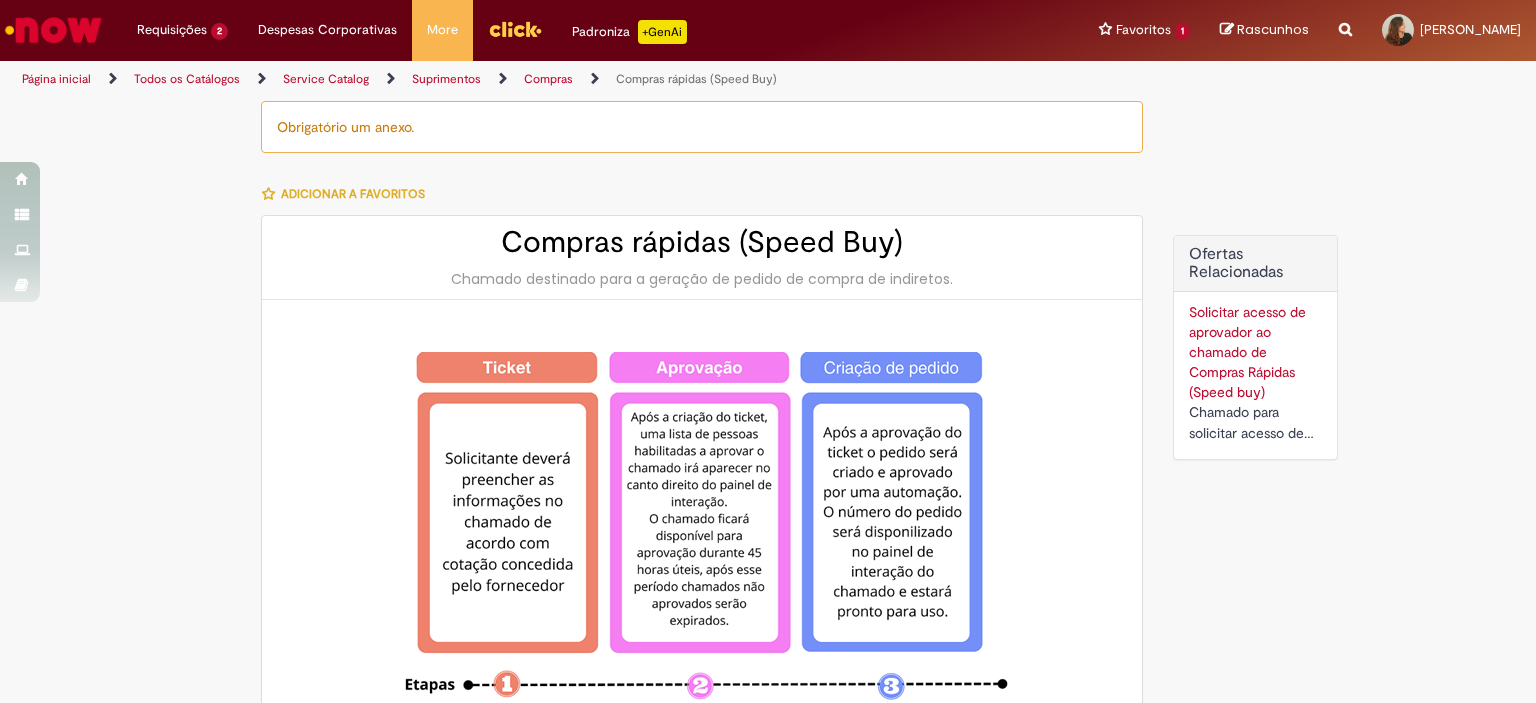 type on "********" 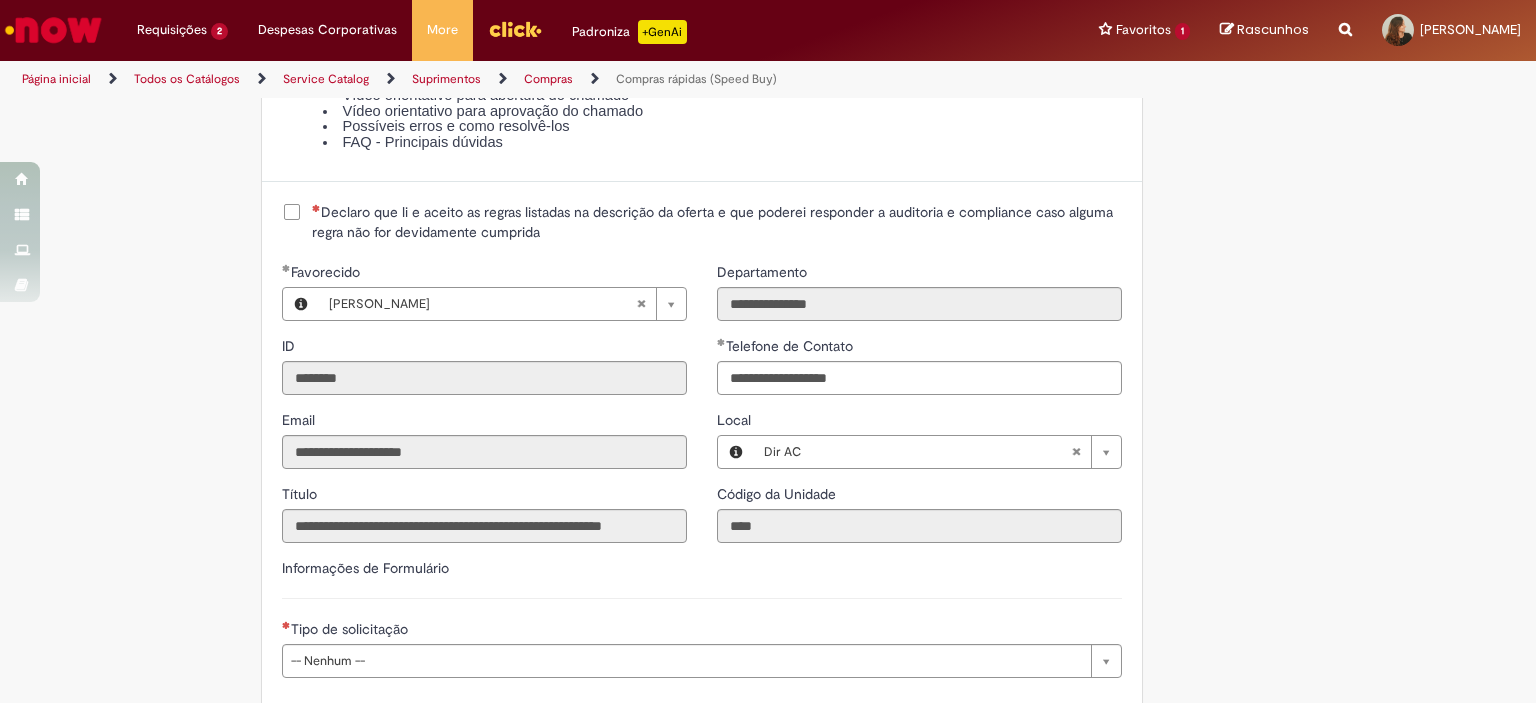 scroll, scrollTop: 2426, scrollLeft: 0, axis: vertical 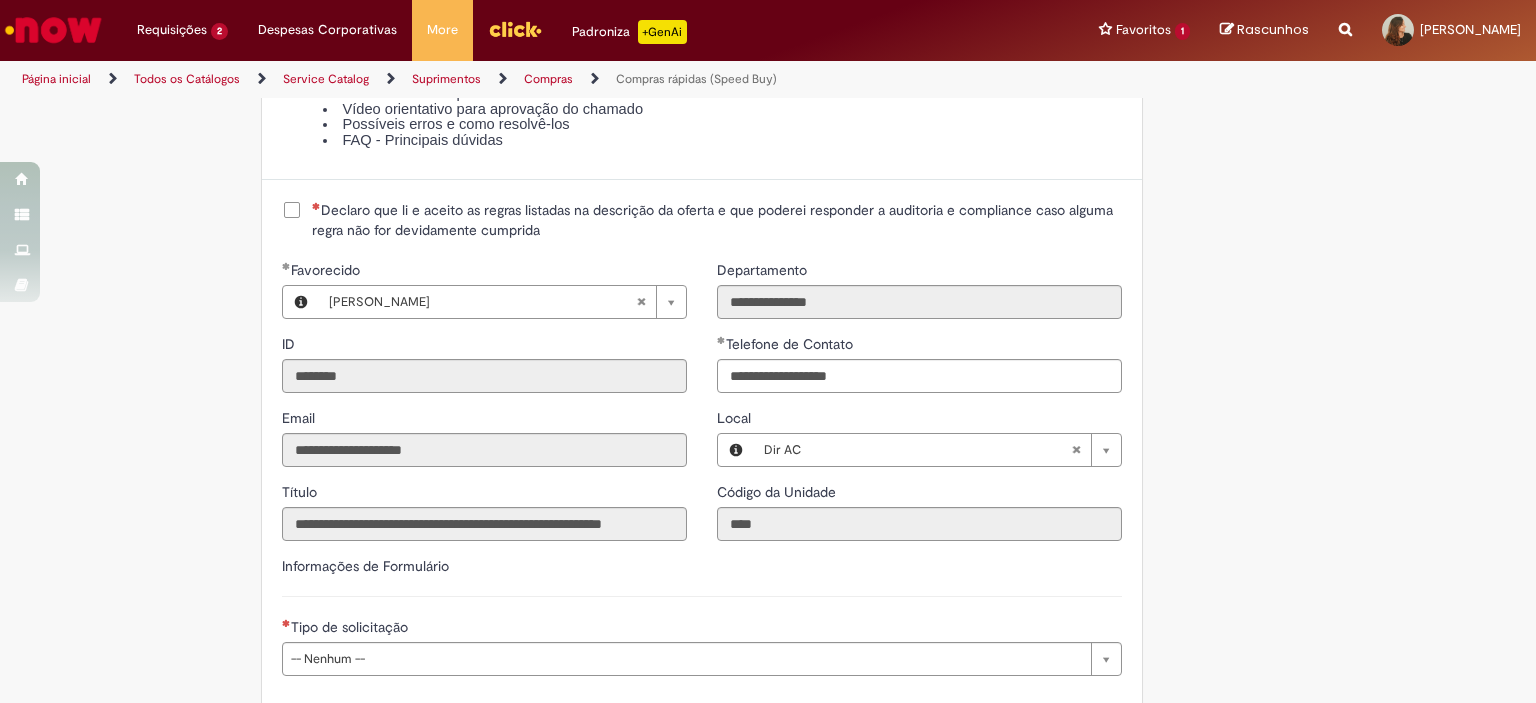 click on "Declaro que li e aceito as regras listadas na descrição da oferta e que poderei responder a auditoria e compliance caso alguma regra não for devidamente cumprida" at bounding box center (717, 220) 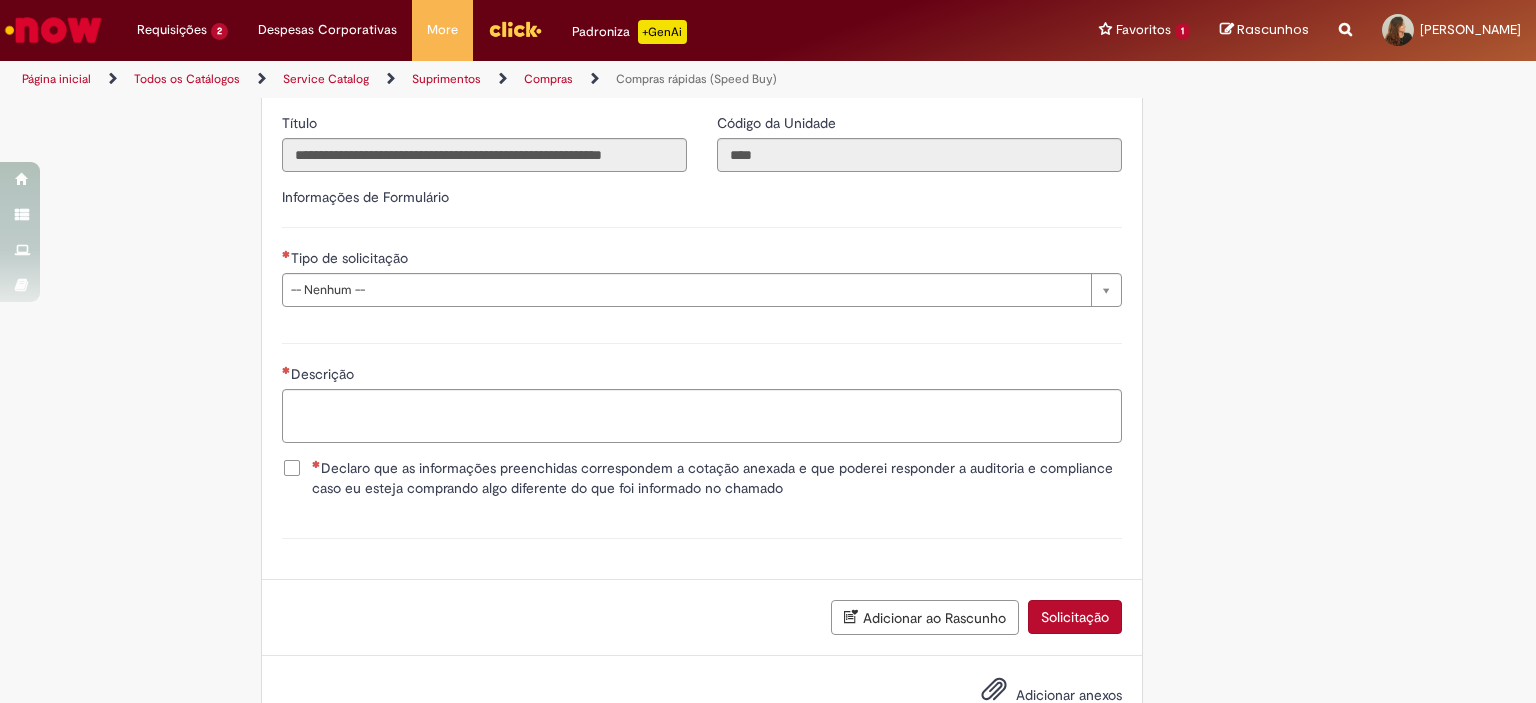 scroll, scrollTop: 2856, scrollLeft: 0, axis: vertical 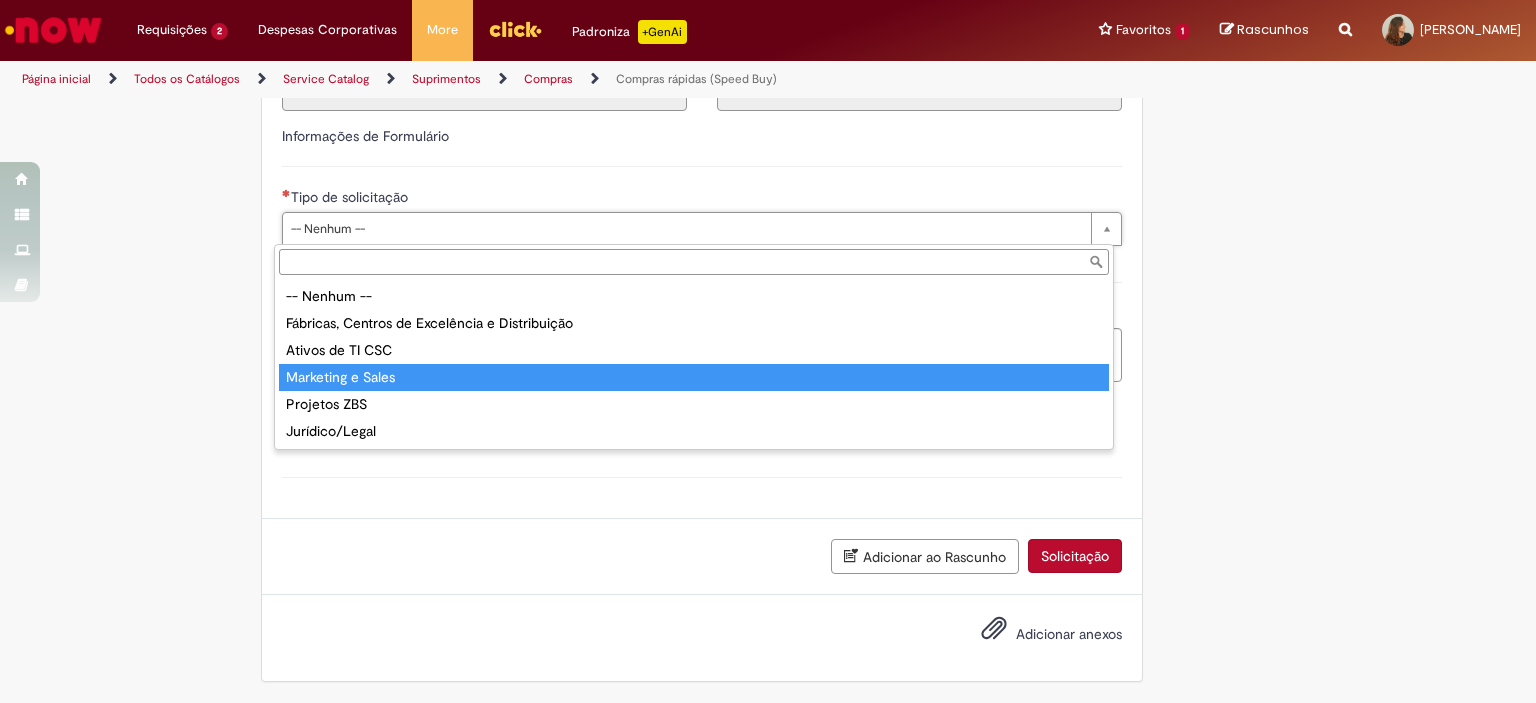 type on "**********" 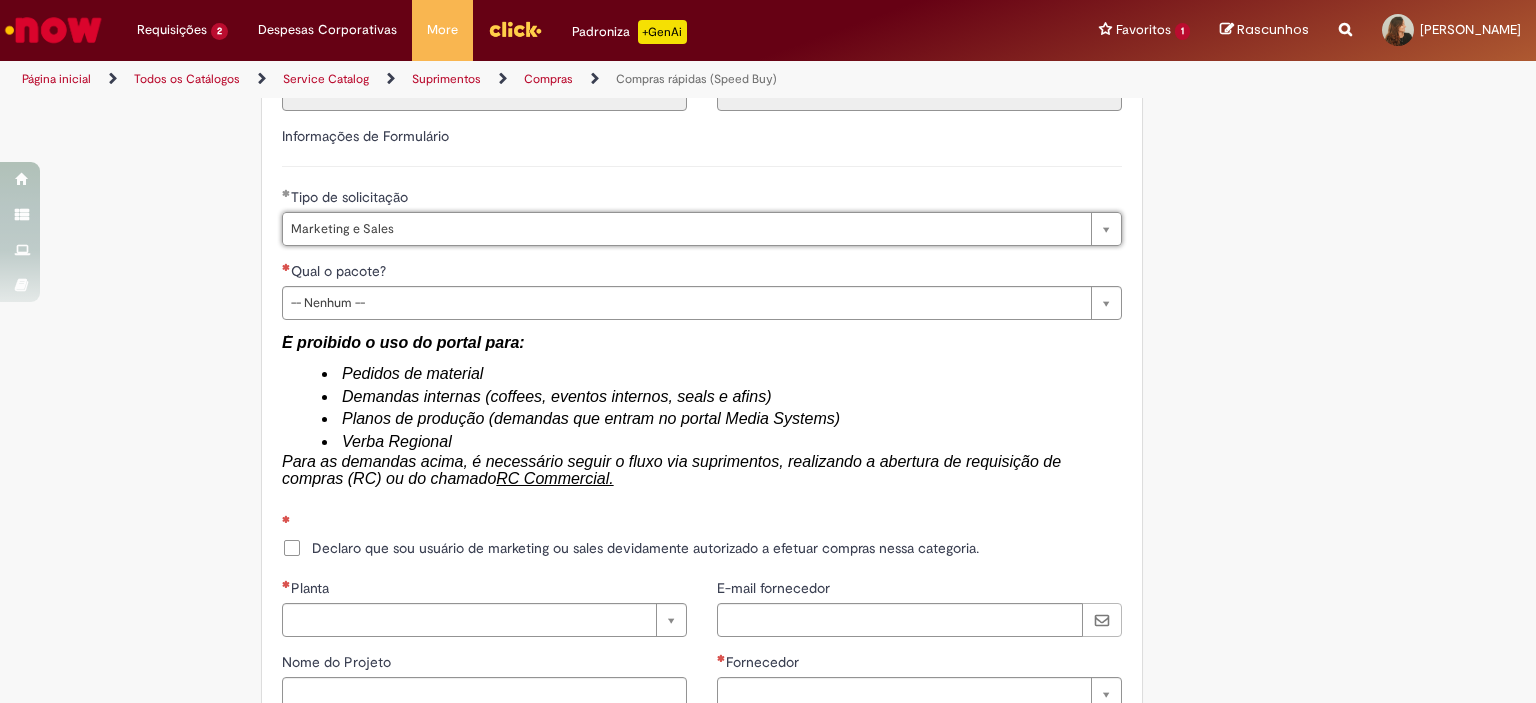 type on "*******" 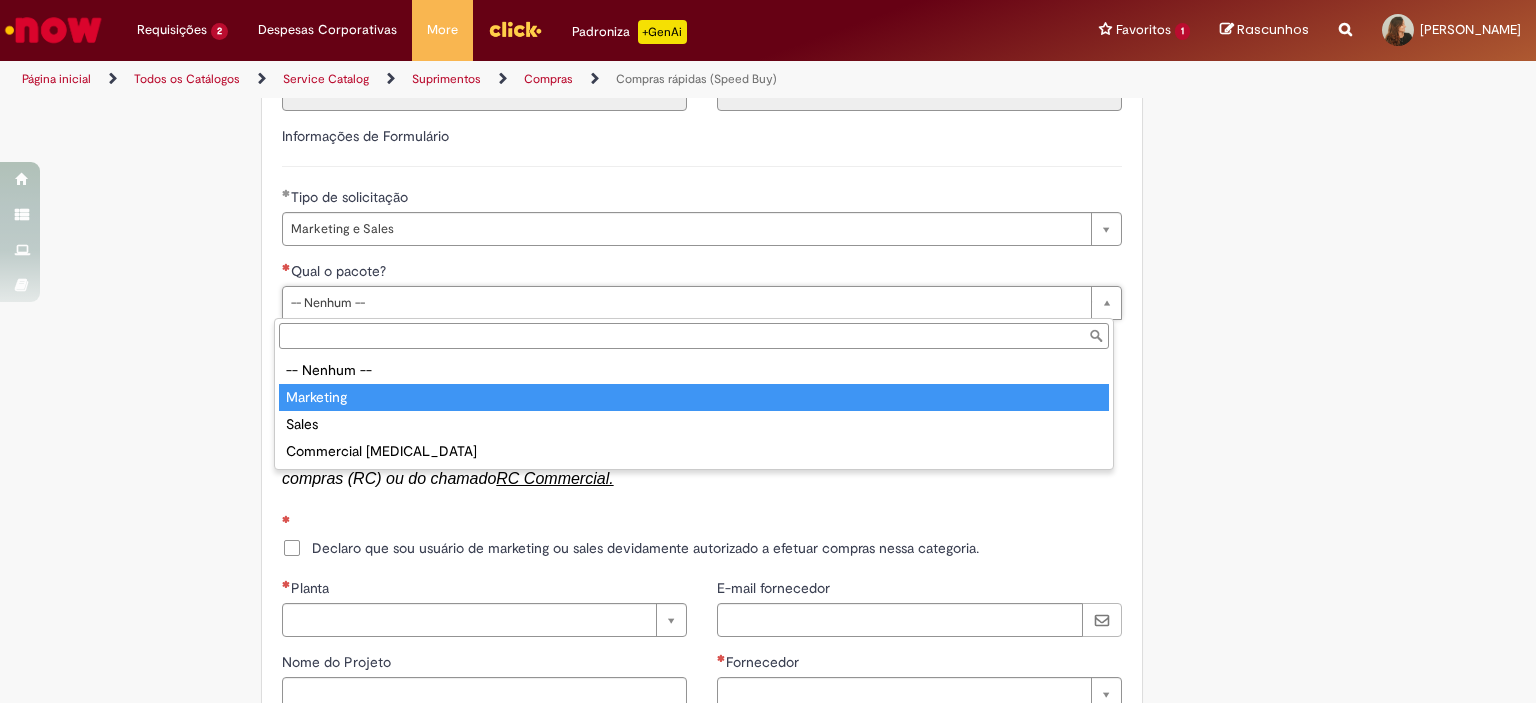 type on "*********" 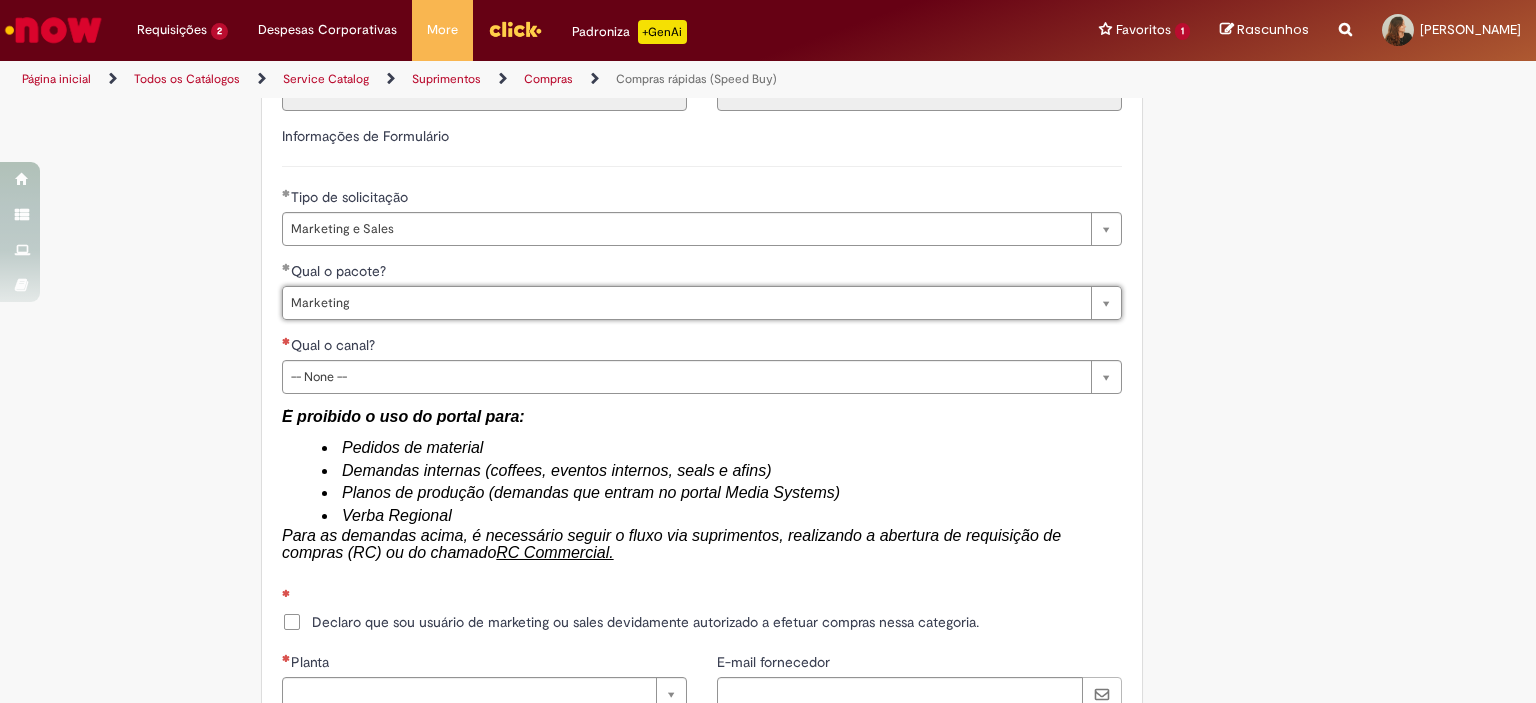 click on "Obrigatório um anexo.
Adicionar a Favoritos
Compras rápidas (Speed Buy)
Chamado destinado para a geração de pedido de compra de indiretos.
O Speed buy é a ferramenta oficial para a geração de pedidos de compra que atenda aos seguintes requisitos:
Compras de material e serviço indiretos
Compras inferiores a R$13.000 *
Compras com fornecedores nacionais
Compras de material sem contrato ativo no SAP para o centro solicitado
* Essa cota é referente ao tipo de solicitação padrão de Speed buy. Os chamados com cotas especiais podem possuir valores divergentes.
Regras de Utilização
No campo “Tipo de Solicitação” selecionar a opção correspondente a sua unidade de negócio.
Solicitação Padrão de Speed buy:
Fábricas, centros de Excelência e de Distribuição:  habilitado para todos usuários ambev
Cotas especiais de Speed buy:" at bounding box center (670, -478) 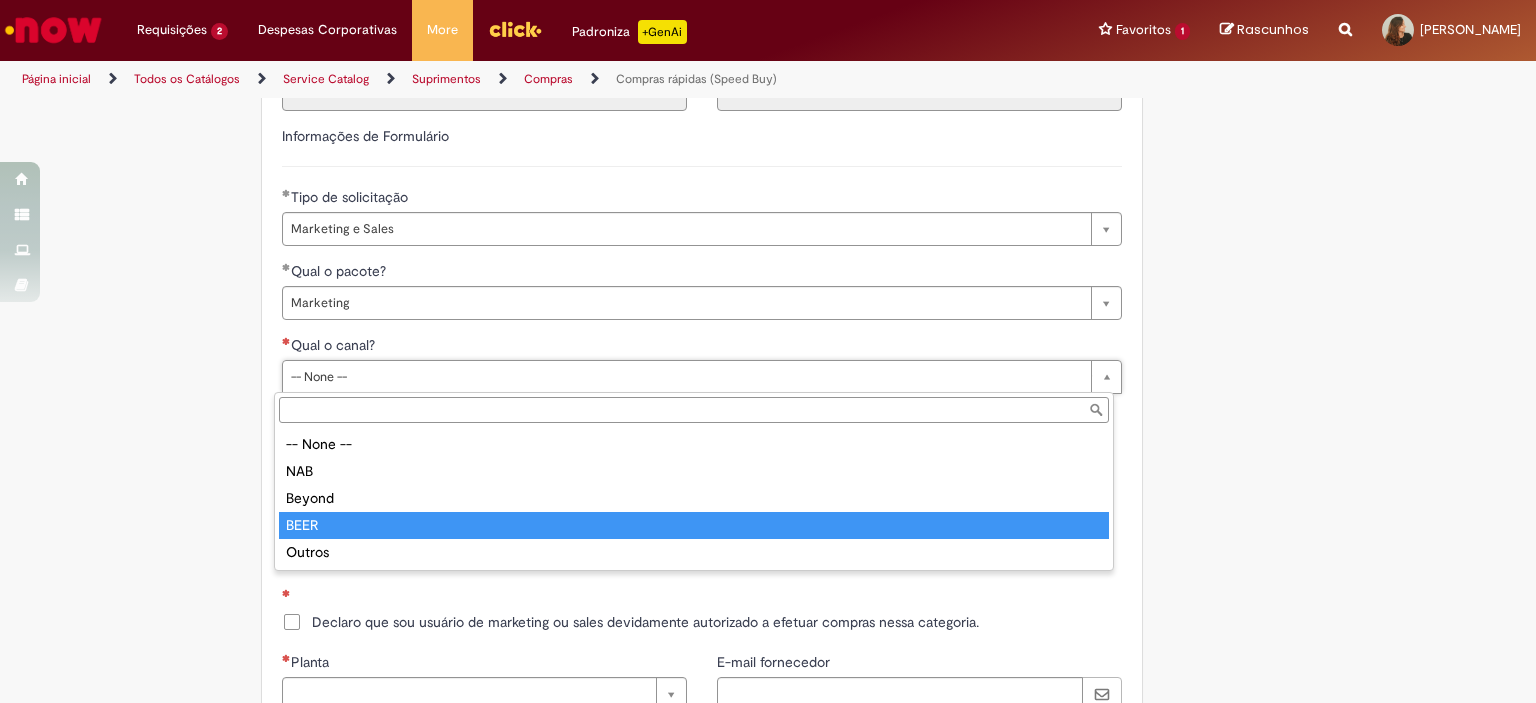 type on "****" 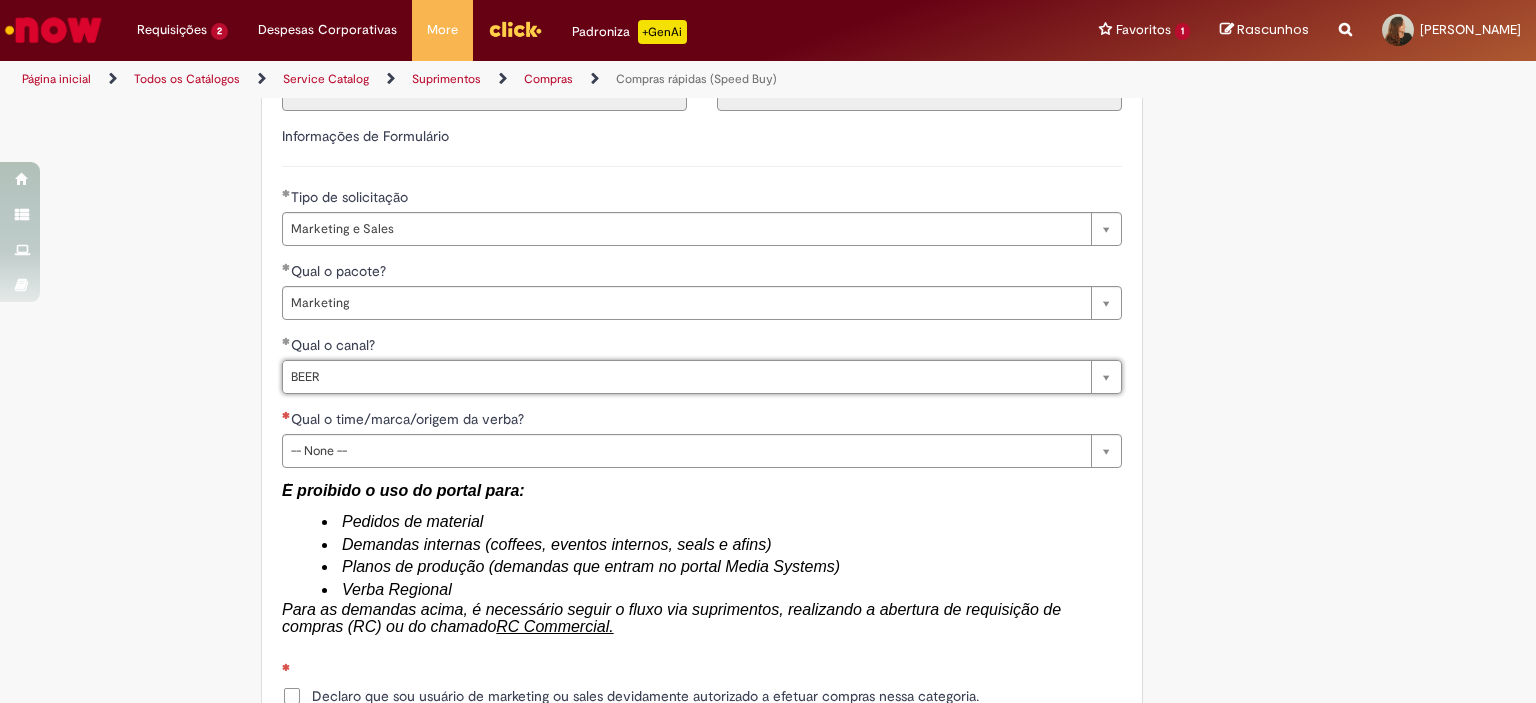 click on "Demandas internas (coffees, eventos internos, seals e afins)" at bounding box center (722, 545) 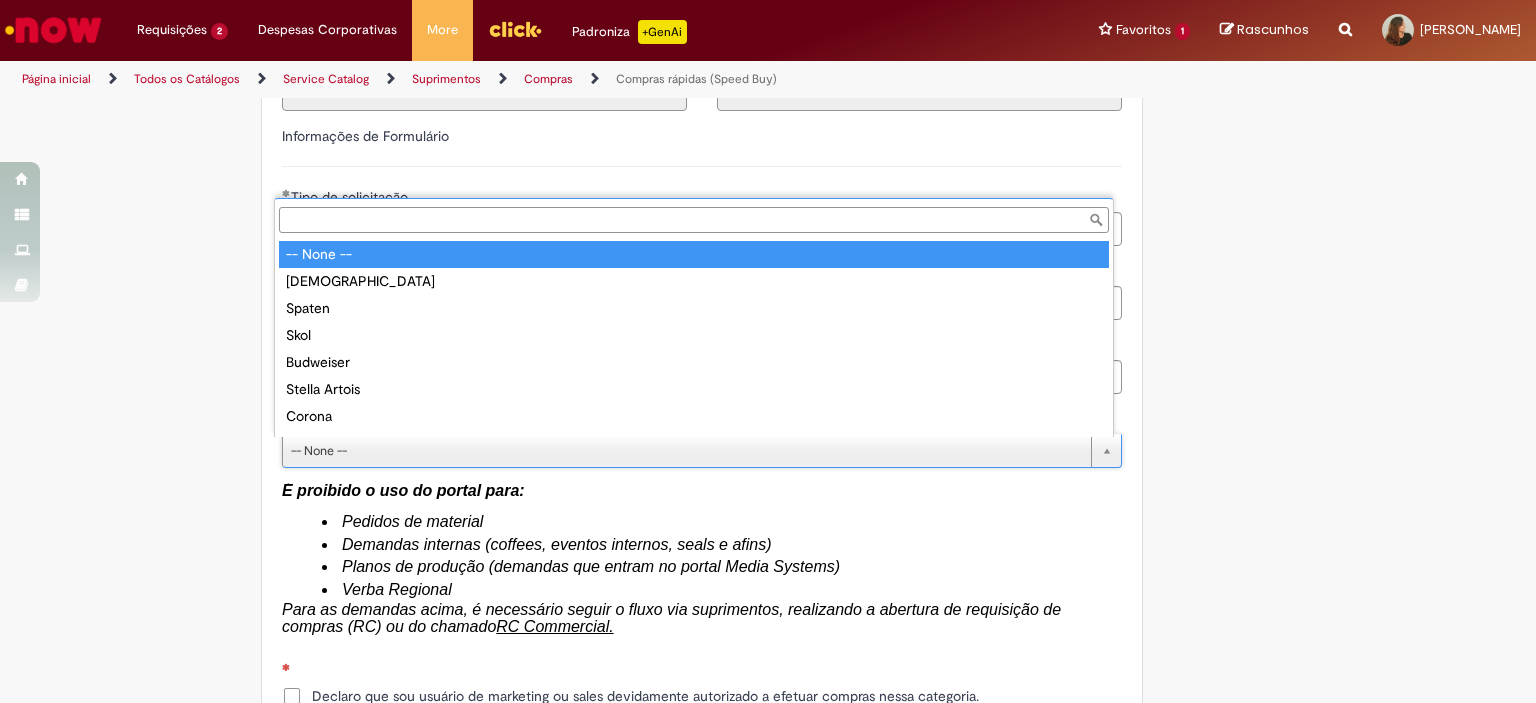 scroll, scrollTop: 16, scrollLeft: 0, axis: vertical 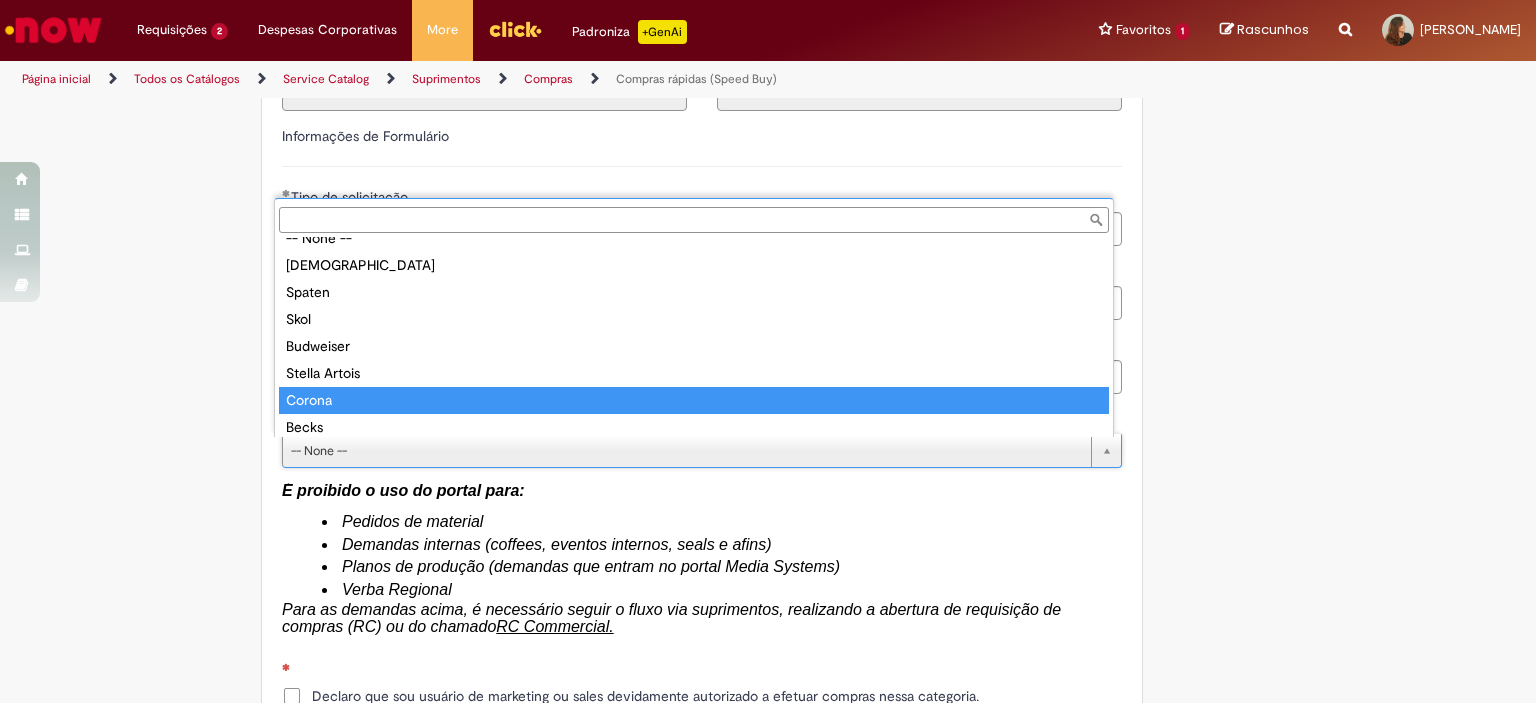 type on "******" 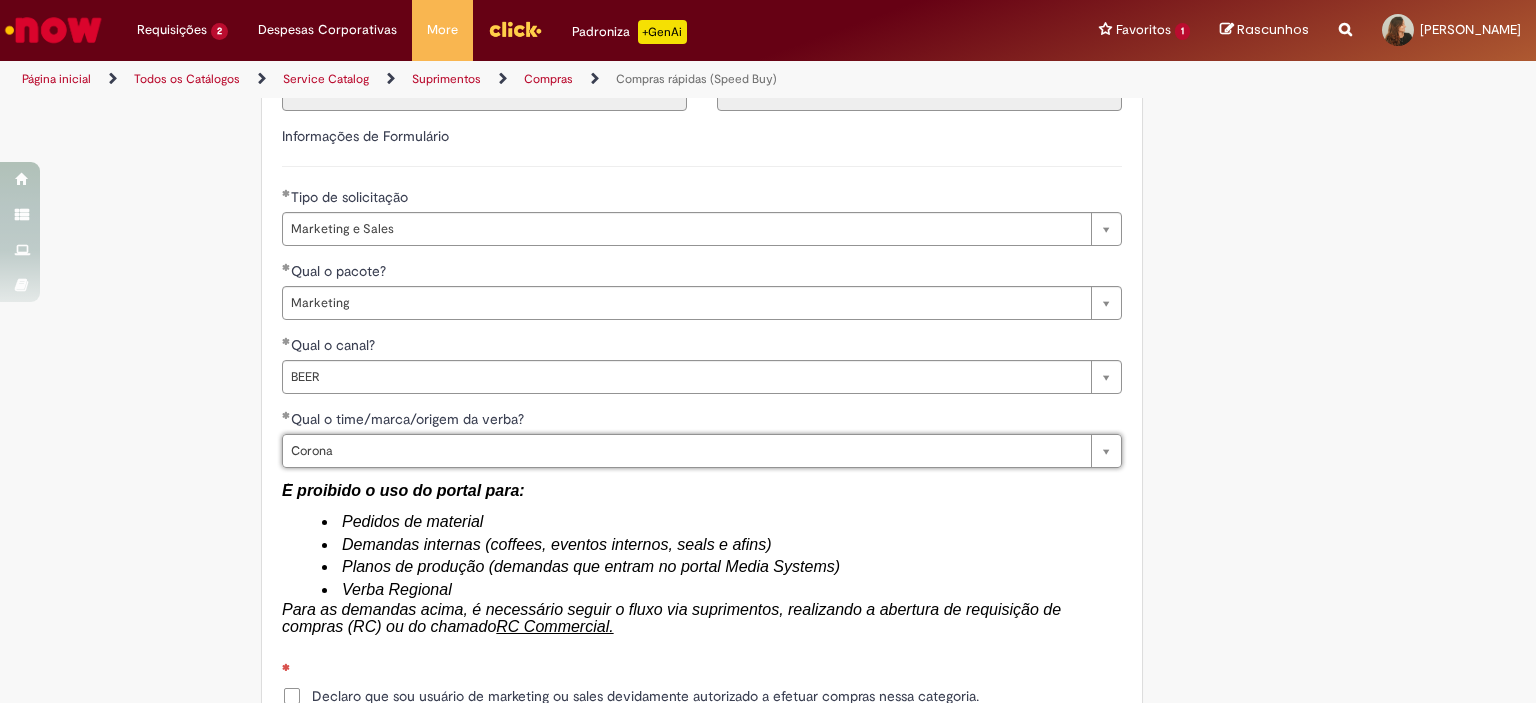 click on "Planos de produção (demandas que entram no portal Media Systems)" at bounding box center [591, 566] 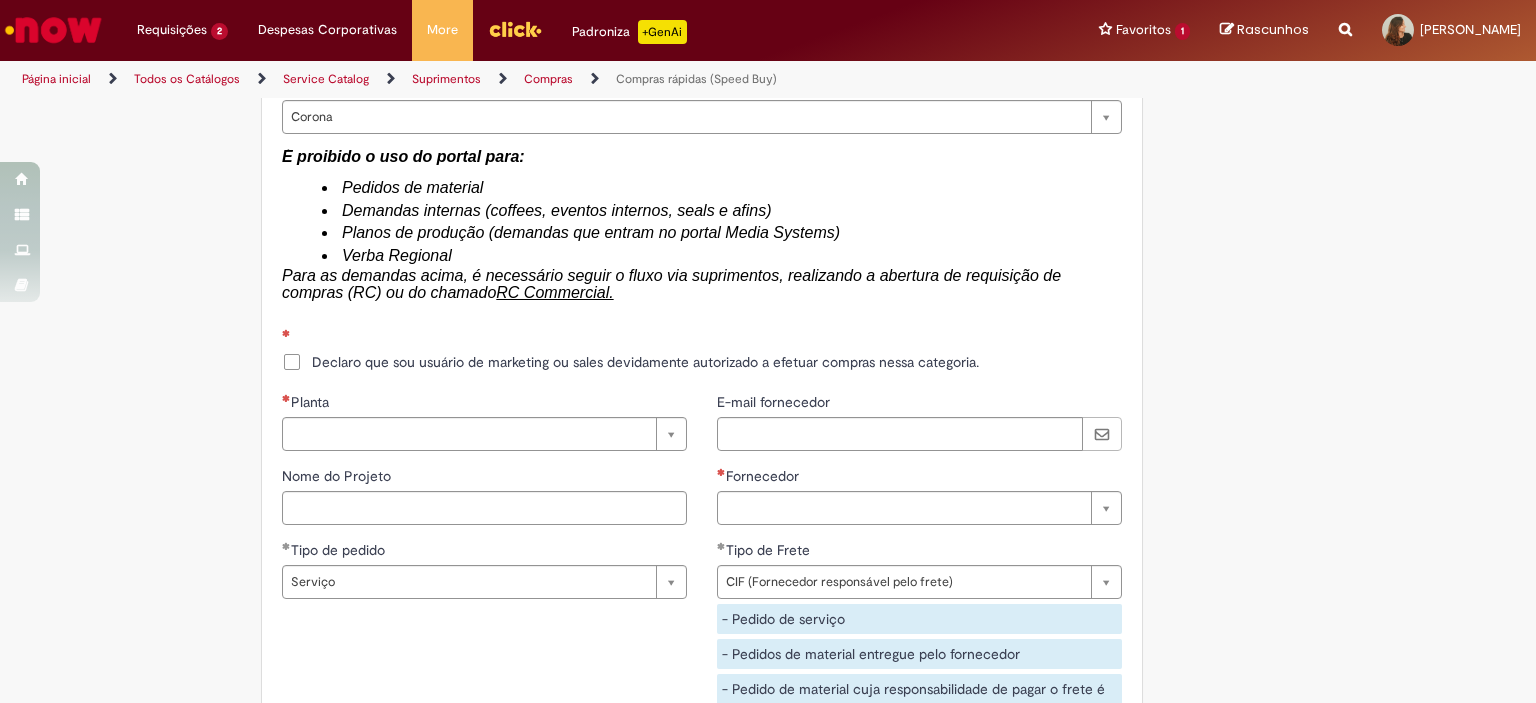 scroll, scrollTop: 3216, scrollLeft: 0, axis: vertical 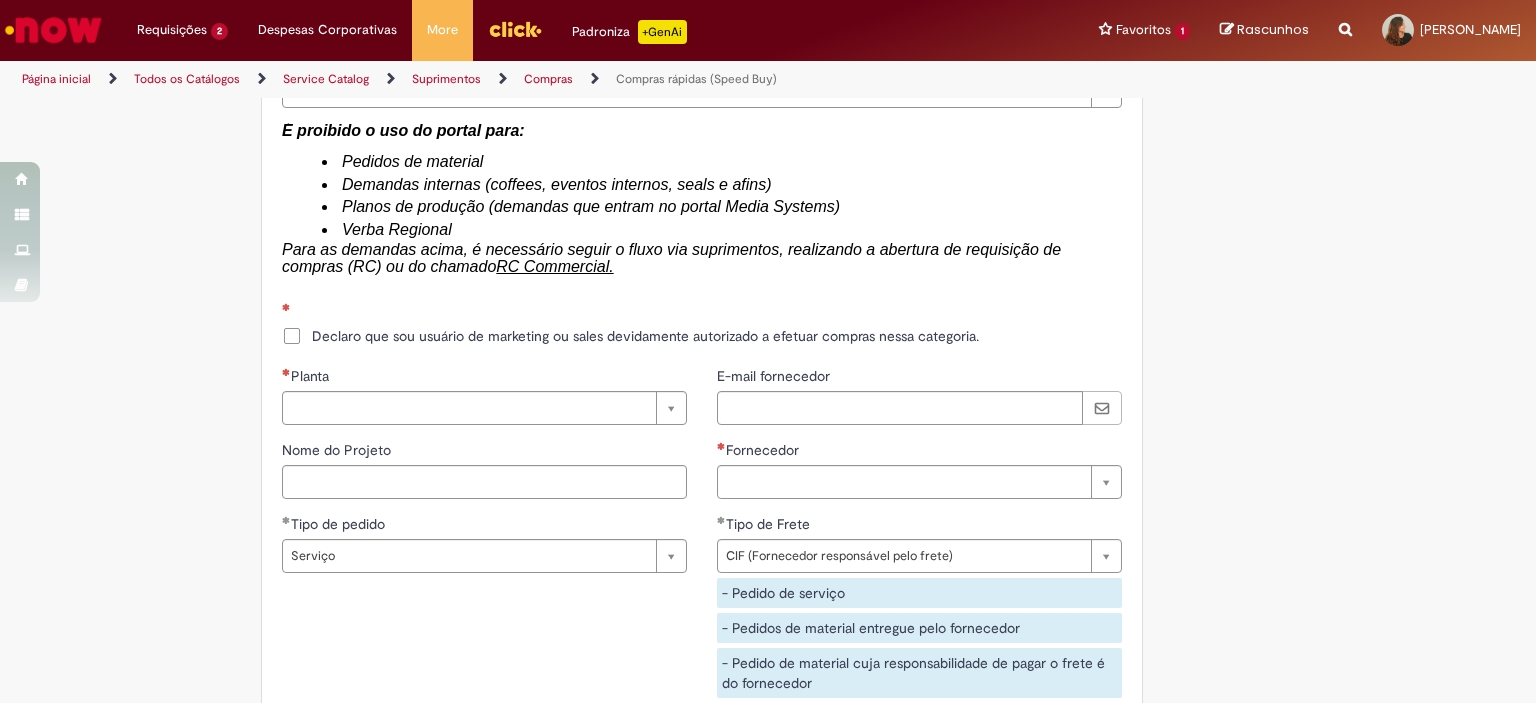 click on "Declaro que sou usuário de marketing ou sales devidamente autorizado a efetuar compras nessa categoria." at bounding box center (645, 336) 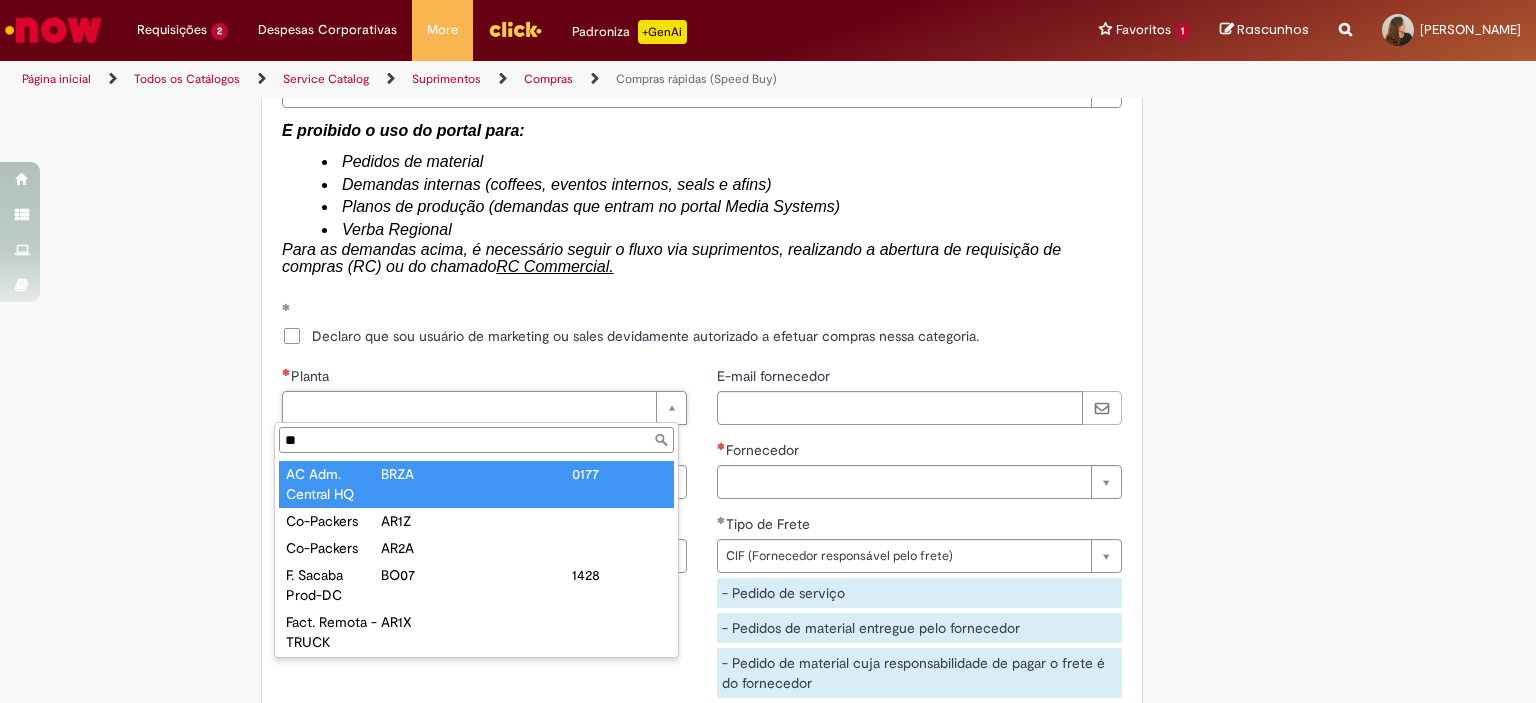 type on "**" 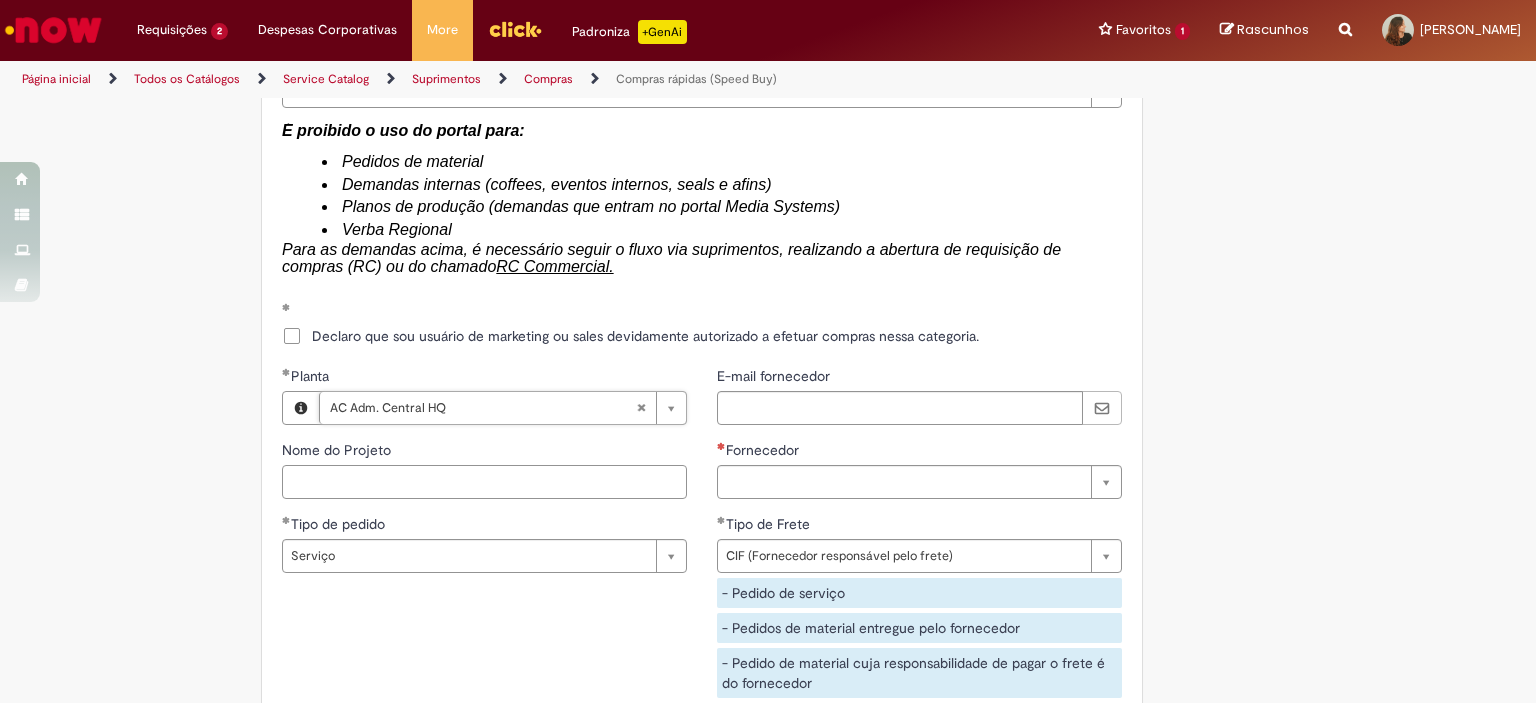 click on "Nome do Projeto" at bounding box center [484, 482] 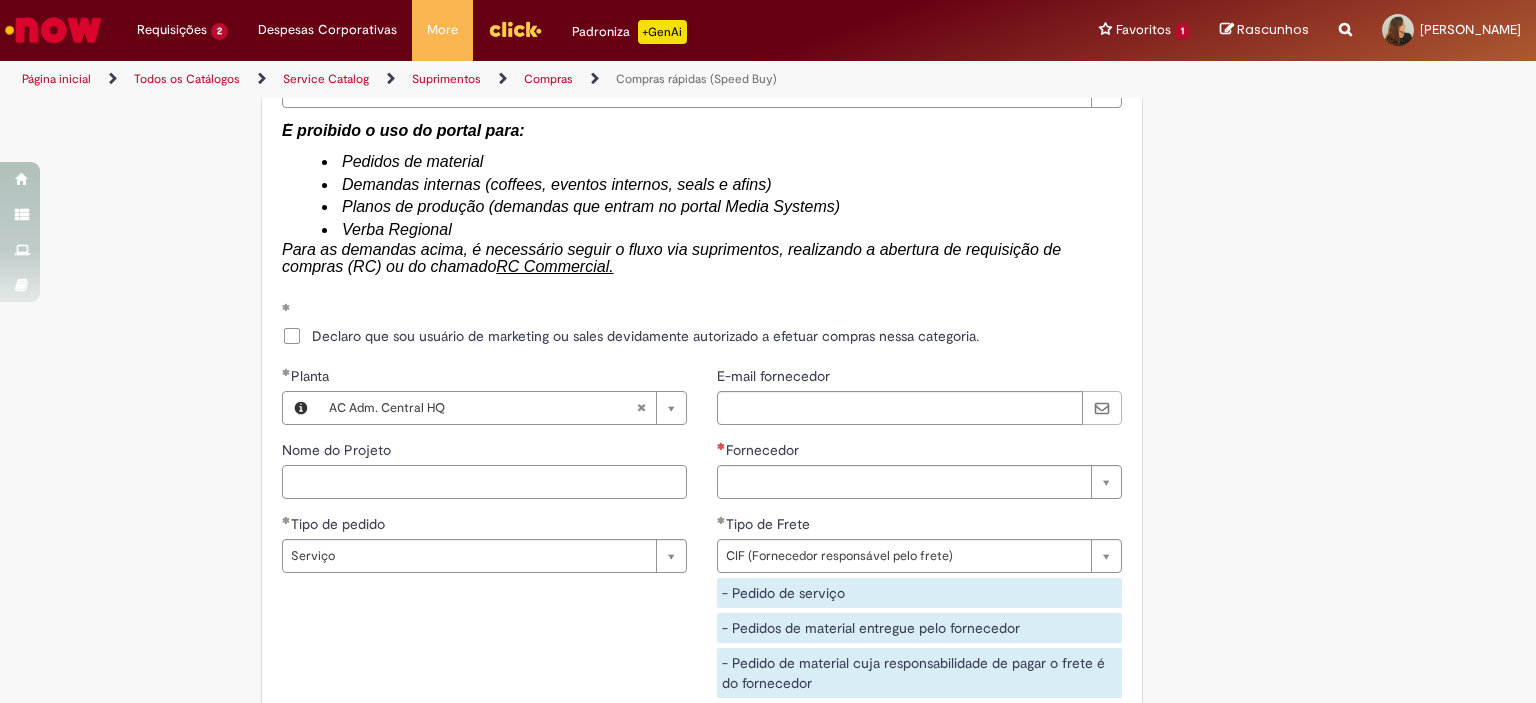 paste on "**********" 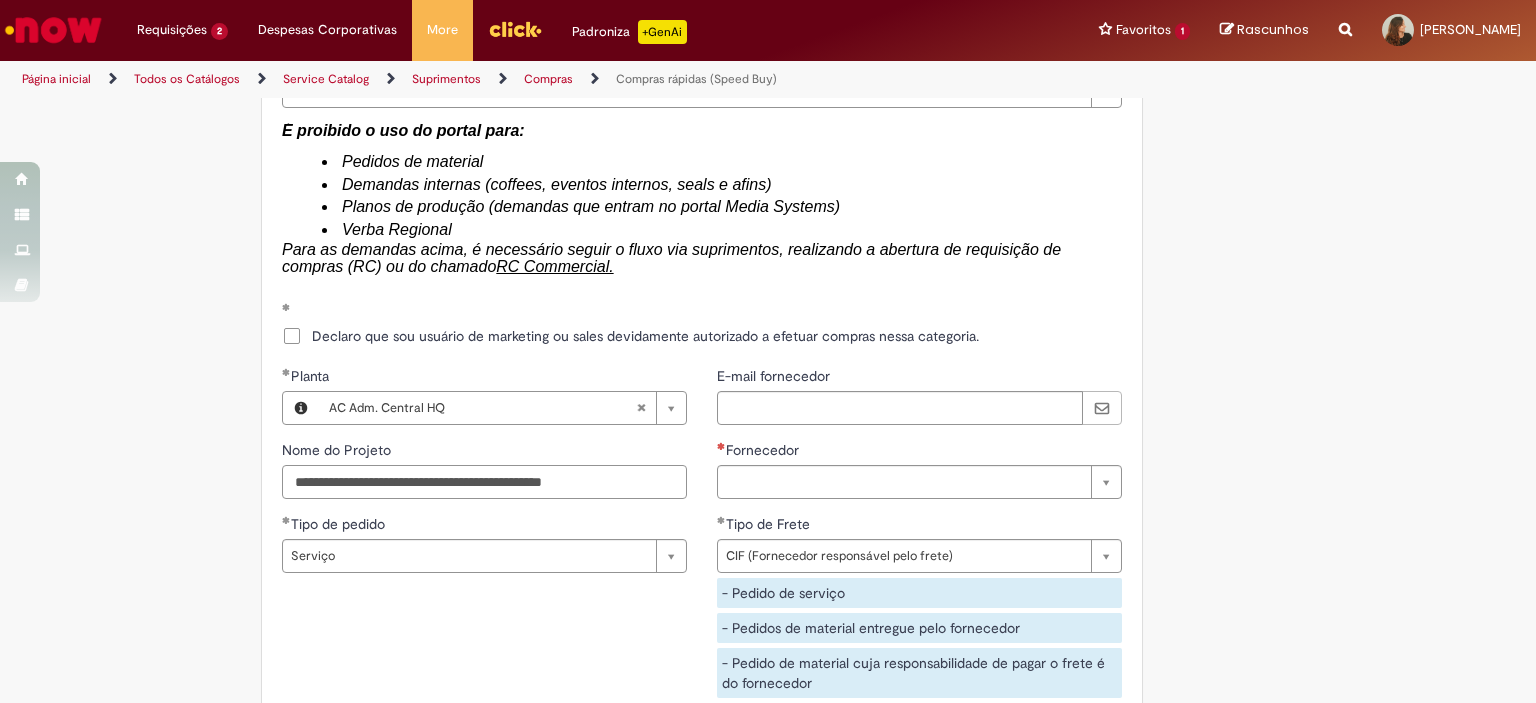 scroll, scrollTop: 0, scrollLeft: 14, axis: horizontal 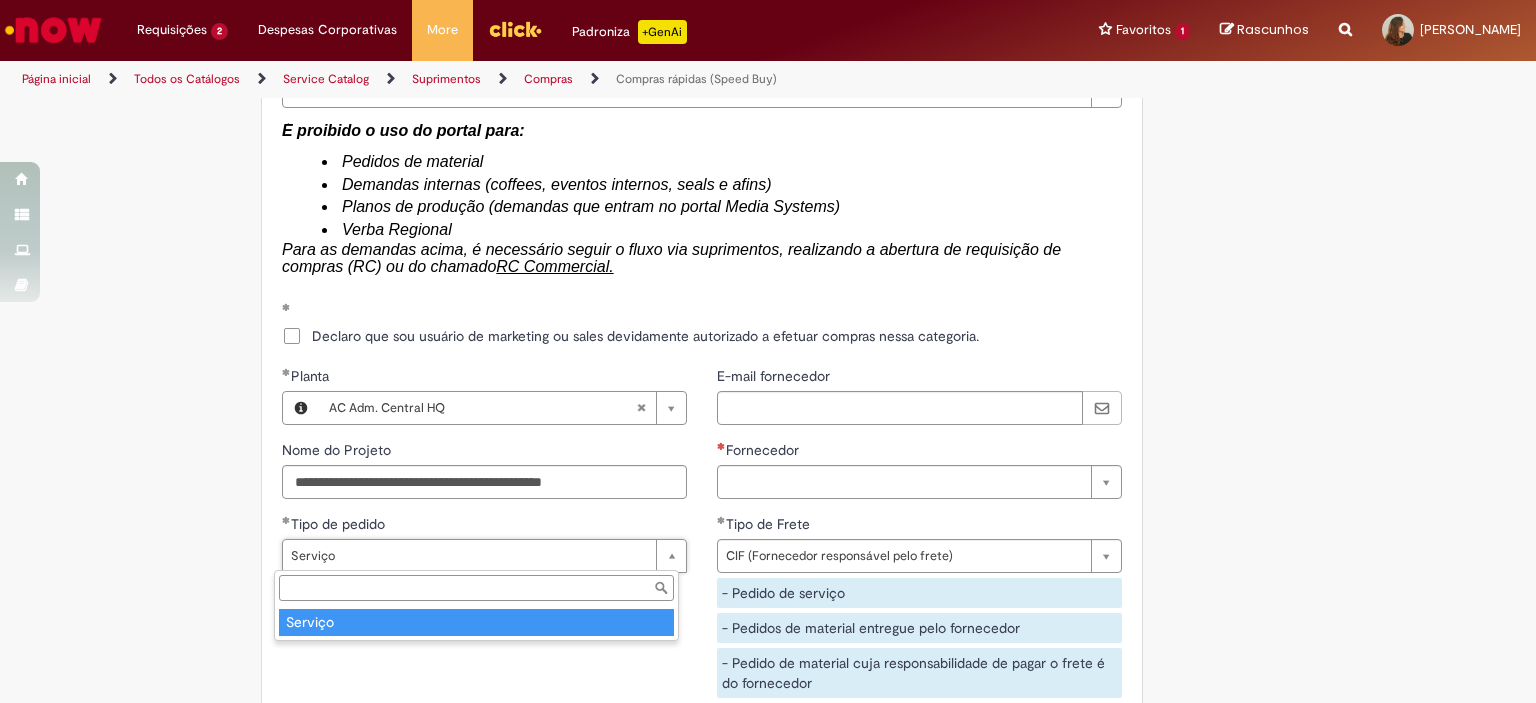 type on "*******" 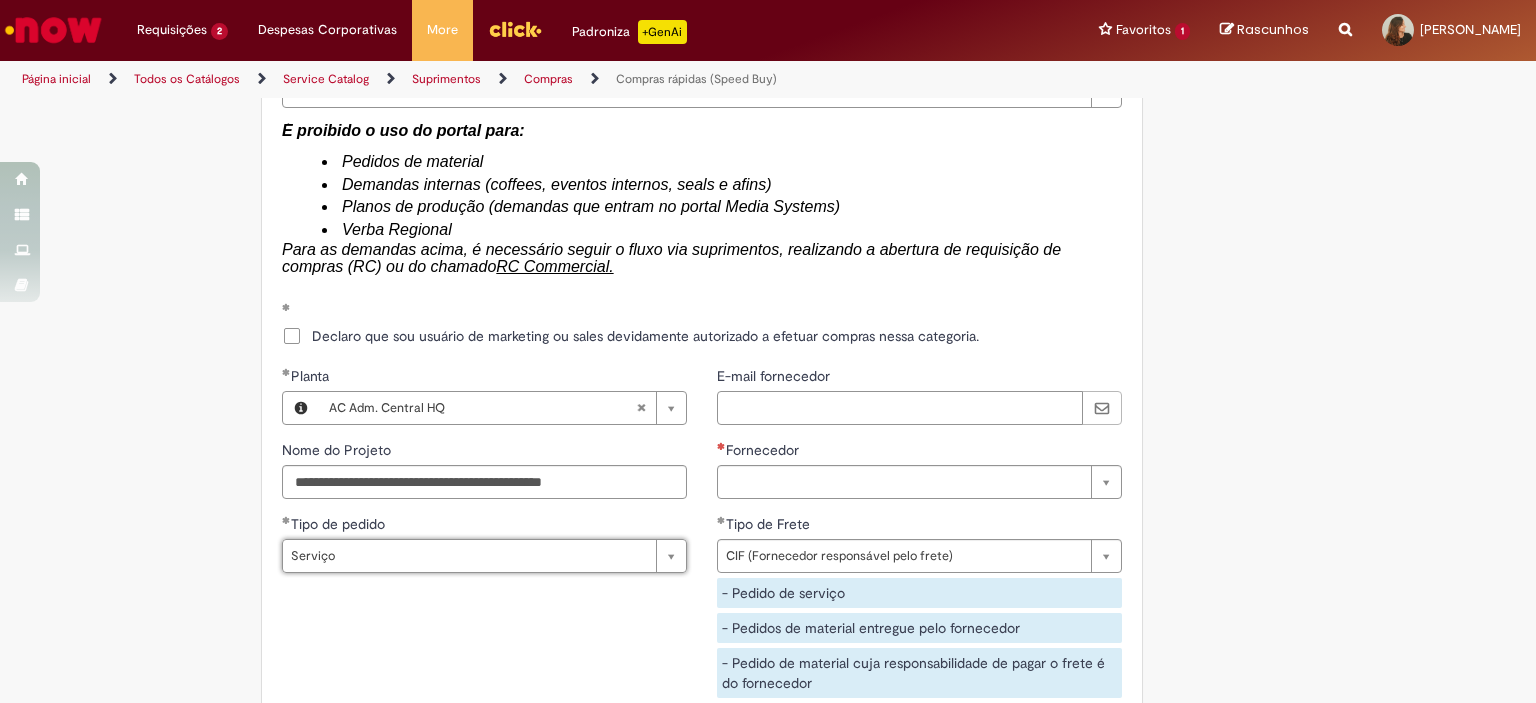 click on "E-mail fornecedor" at bounding box center [900, 408] 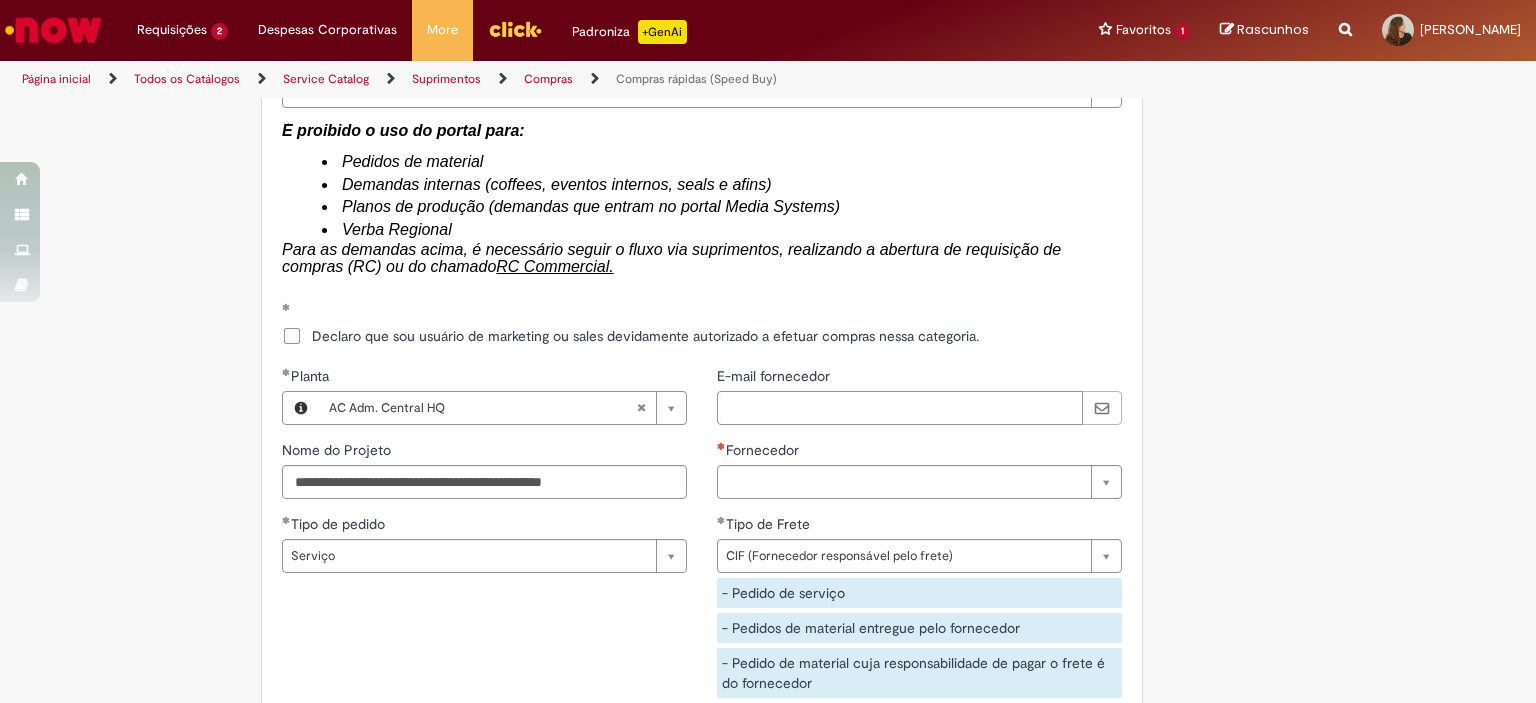 paste on "**********" 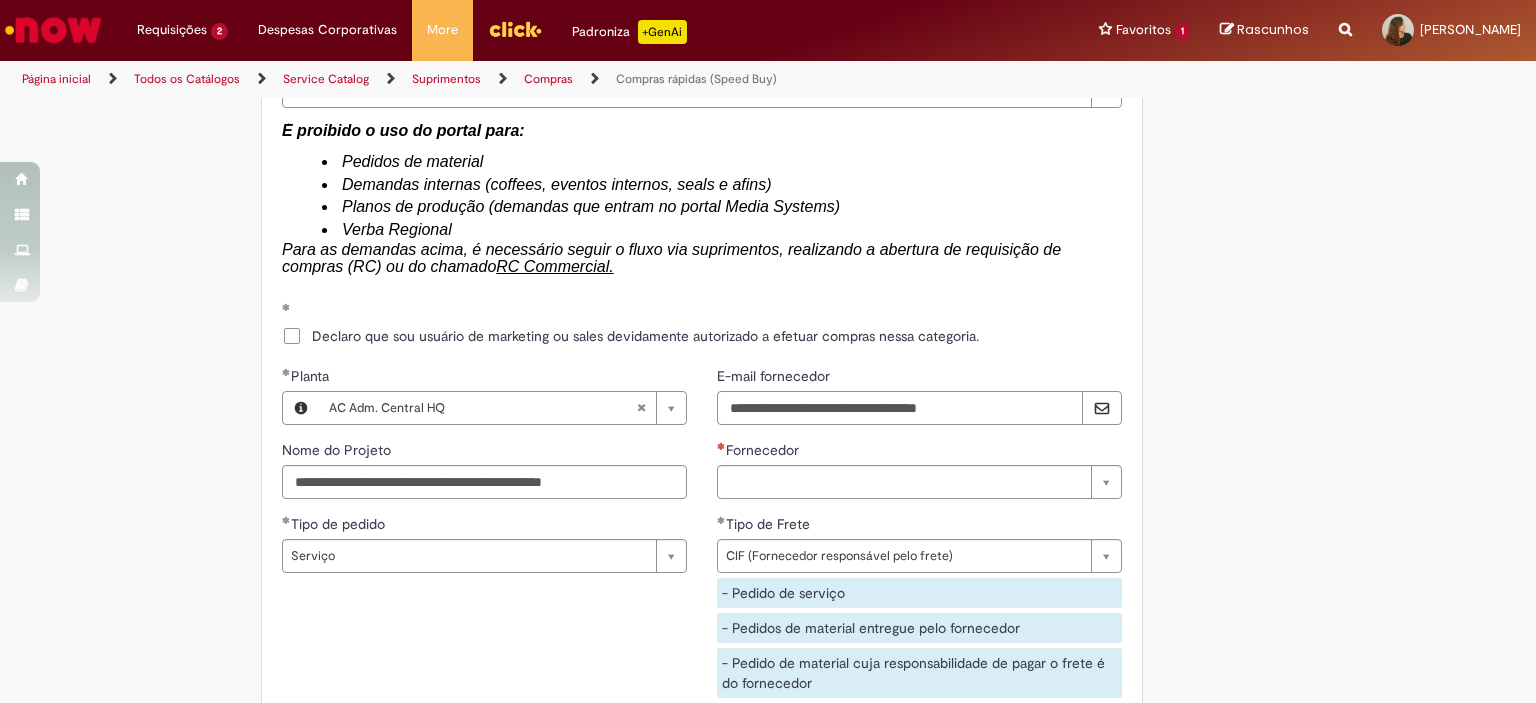 drag, startPoint x: 737, startPoint y: 411, endPoint x: 647, endPoint y: 413, distance: 90.02222 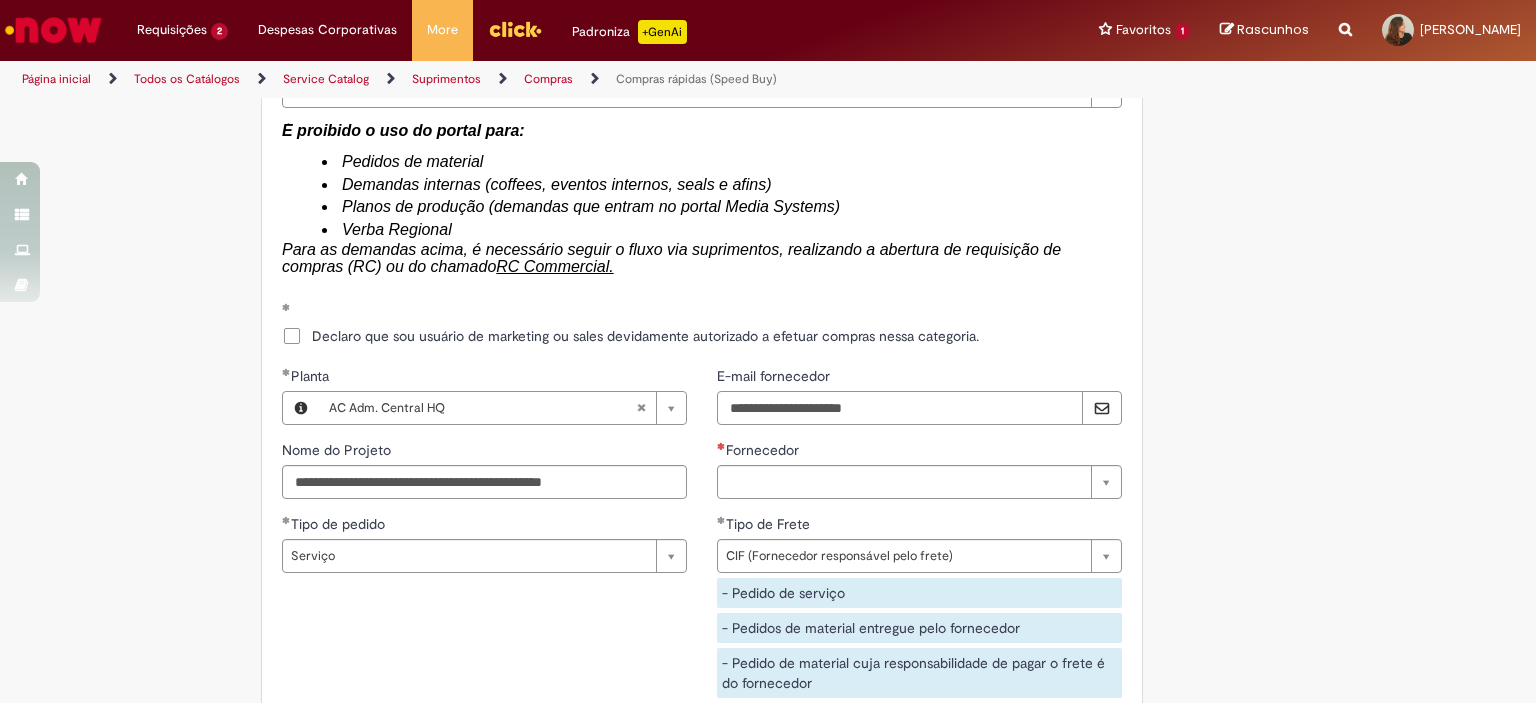 type on "**********" 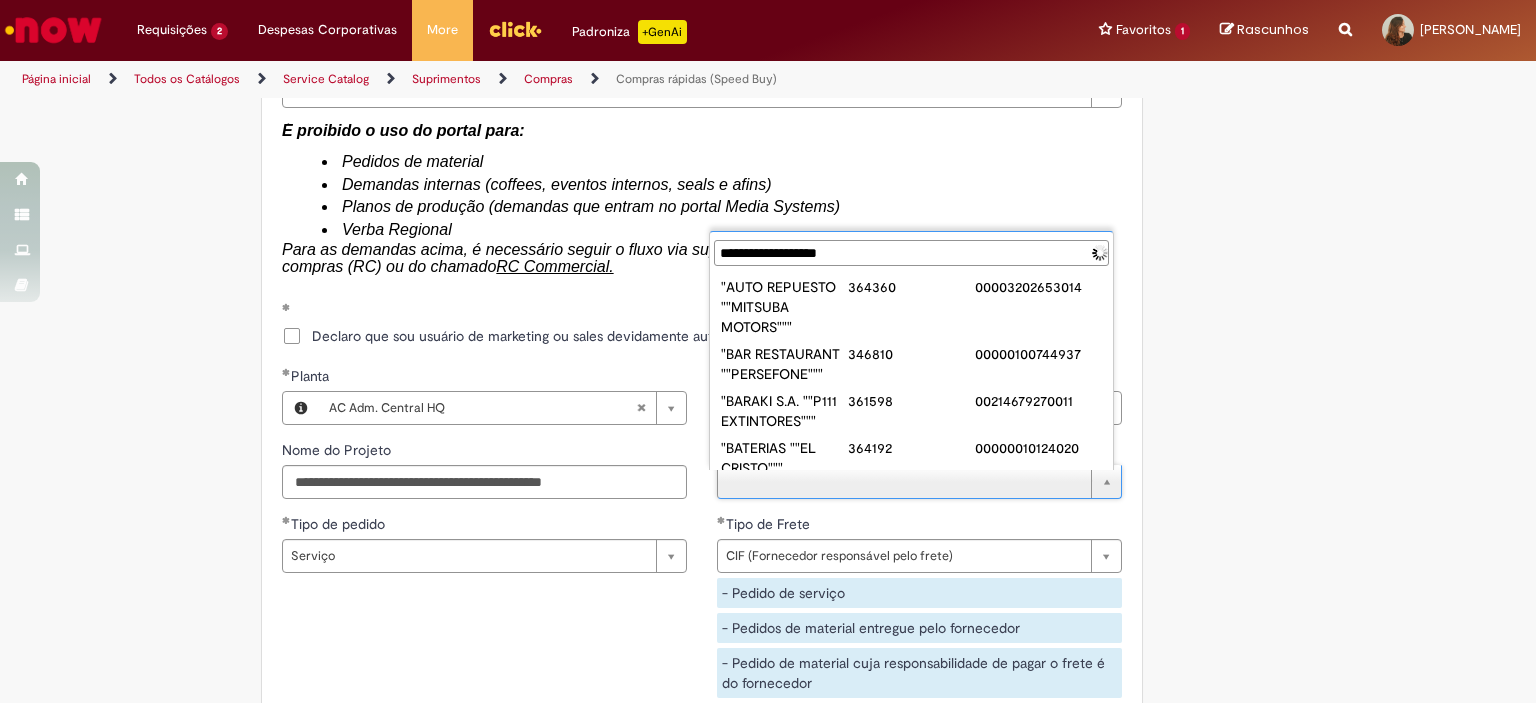 scroll, scrollTop: 0, scrollLeft: 0, axis: both 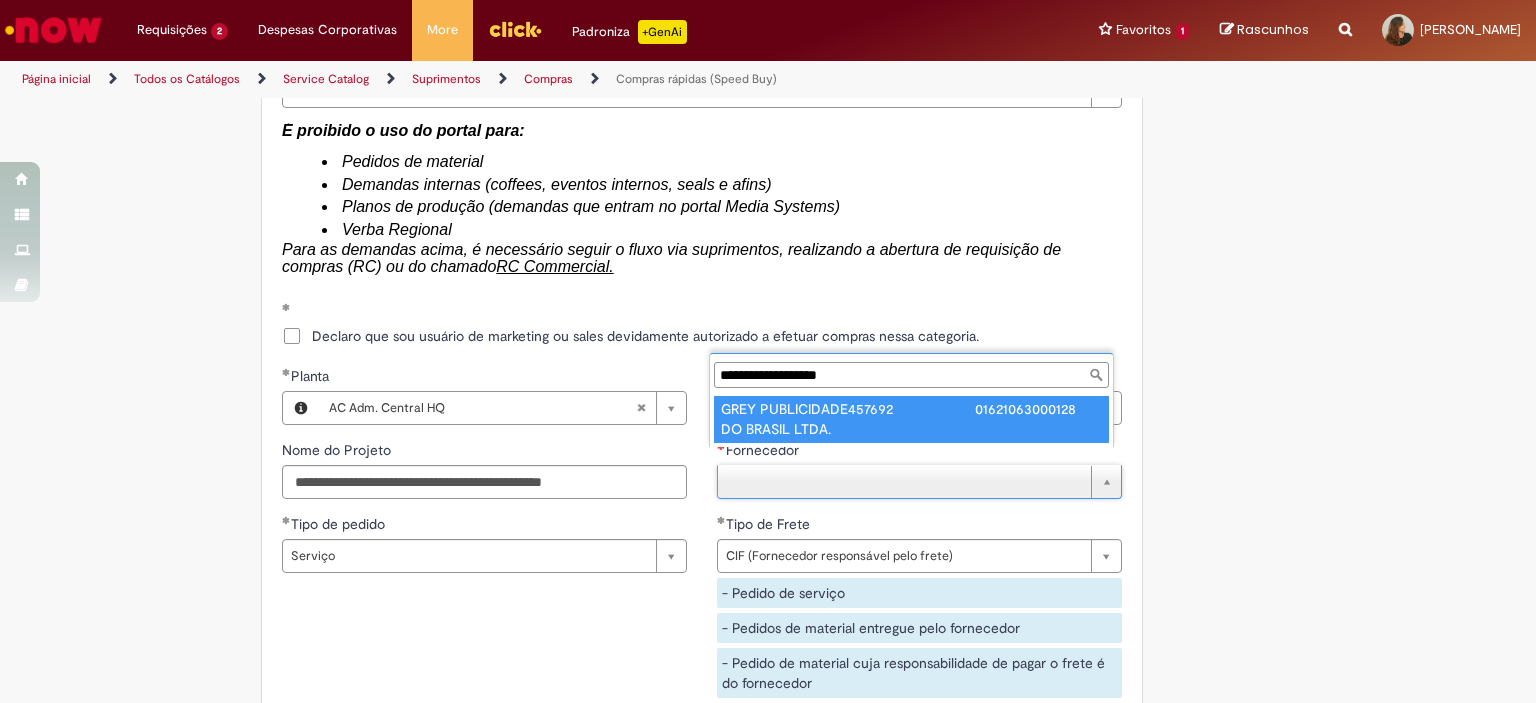 type on "**********" 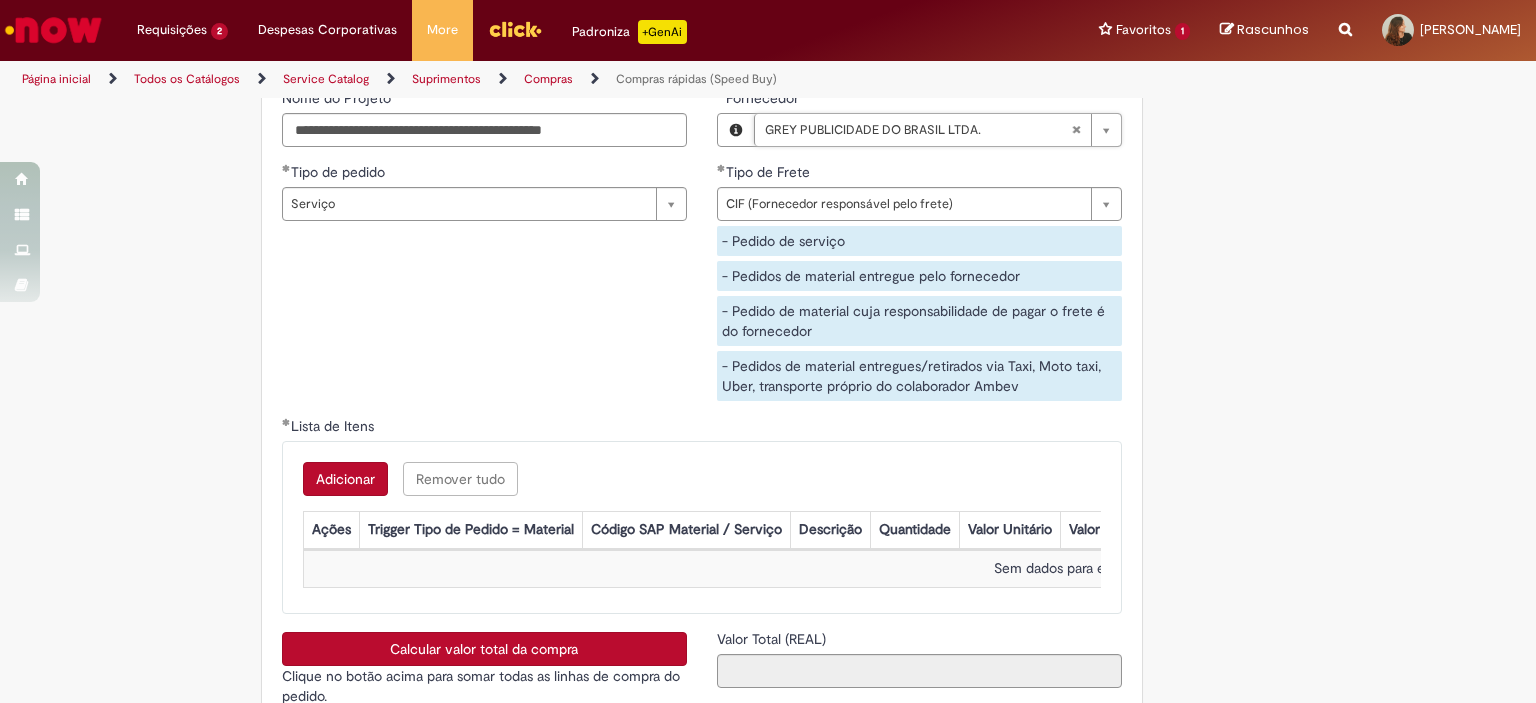 scroll, scrollTop: 3748, scrollLeft: 0, axis: vertical 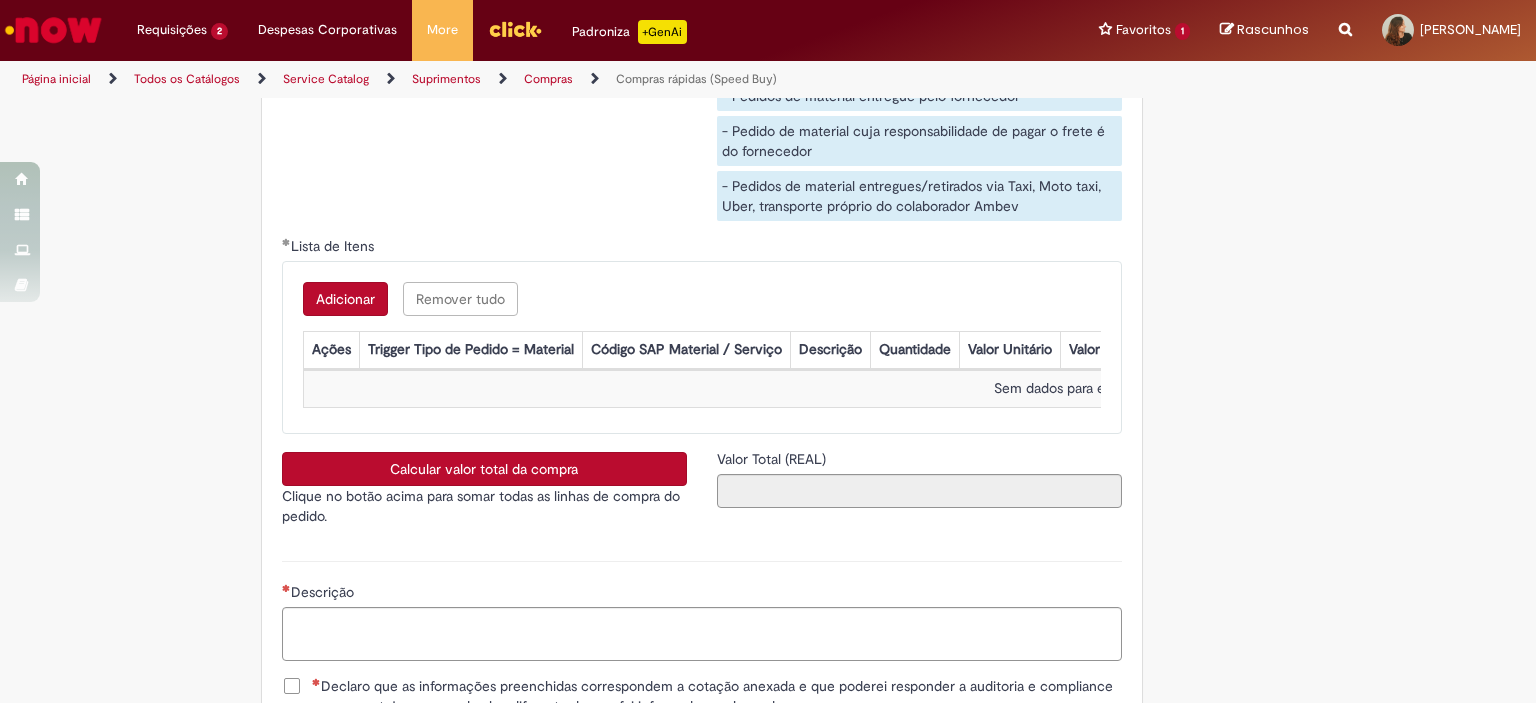 click on "Adicionar" at bounding box center (345, 299) 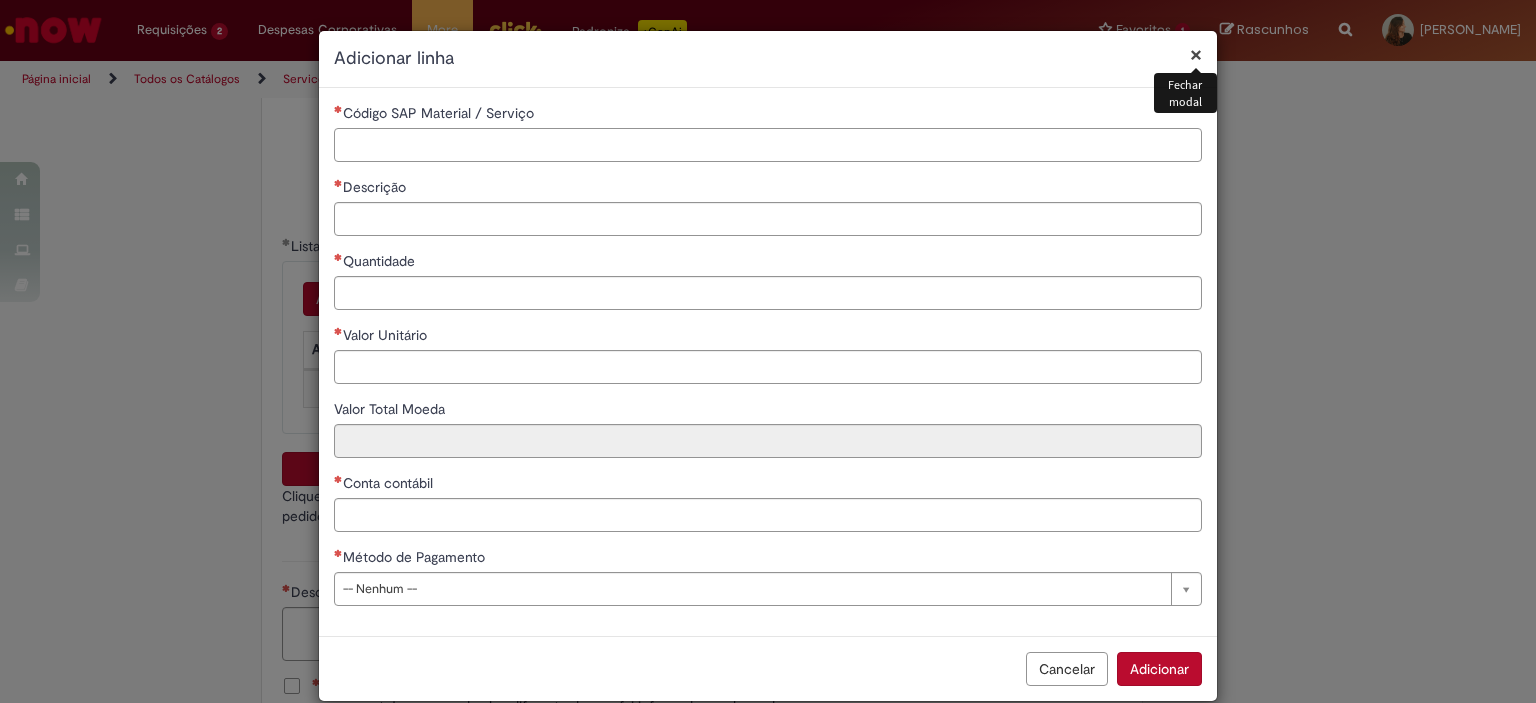 click on "Código SAP Material / Serviço" at bounding box center [768, 145] 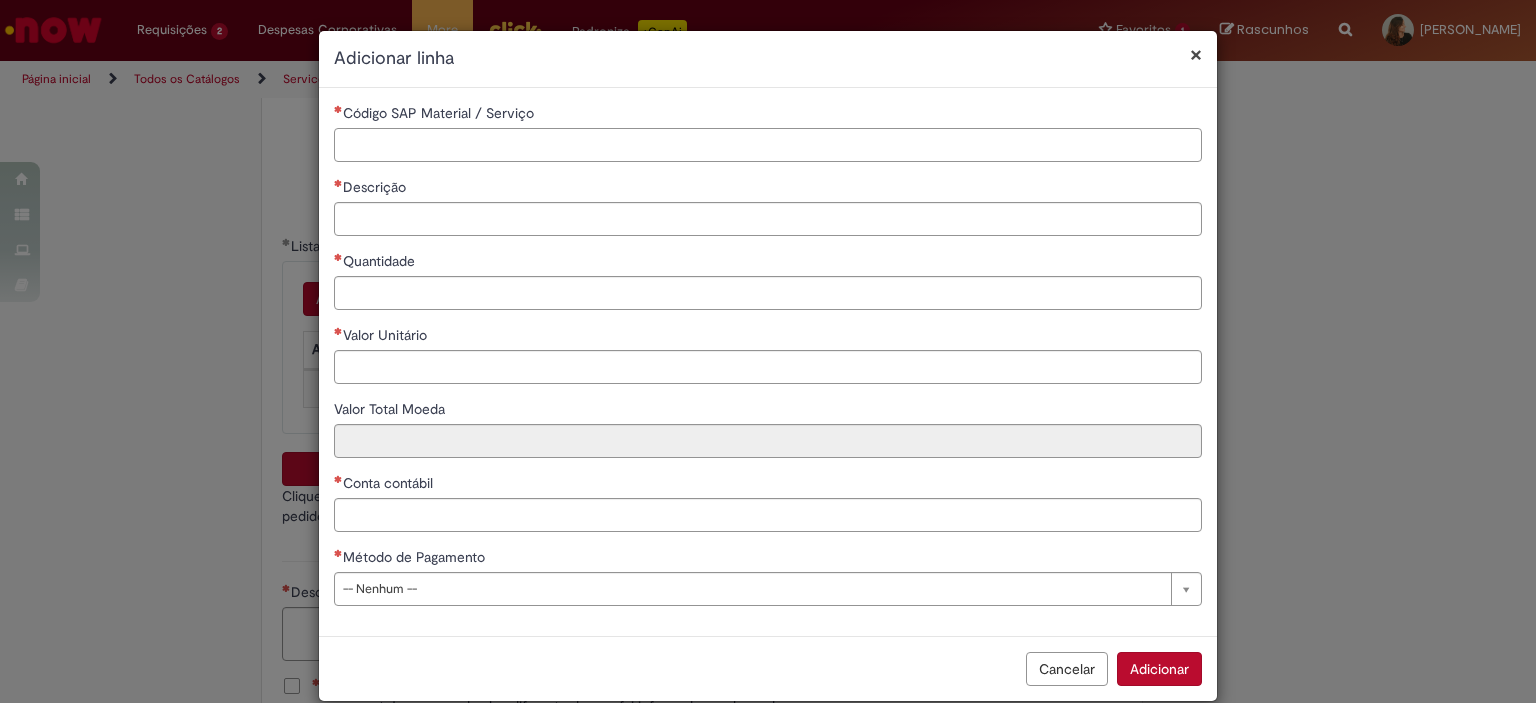 paste on "******" 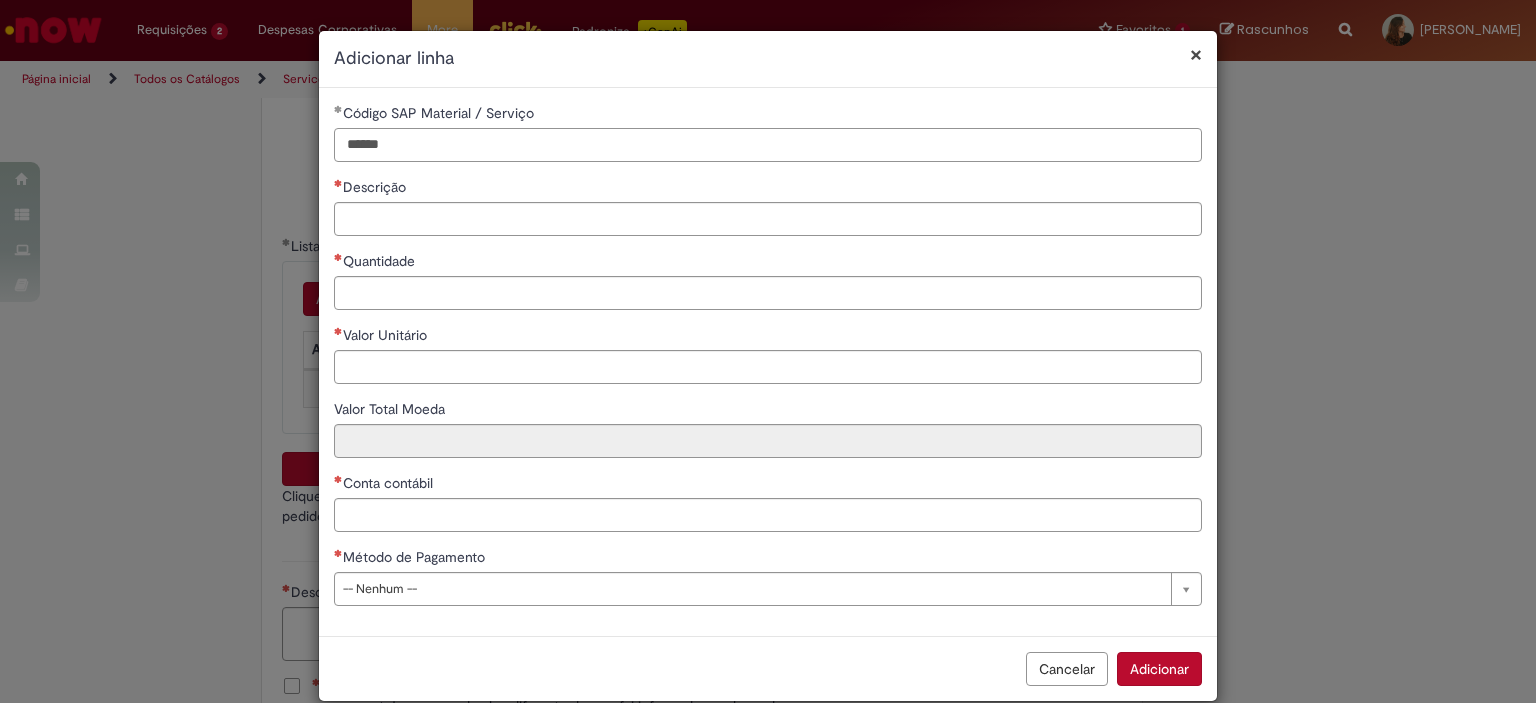 type on "******" 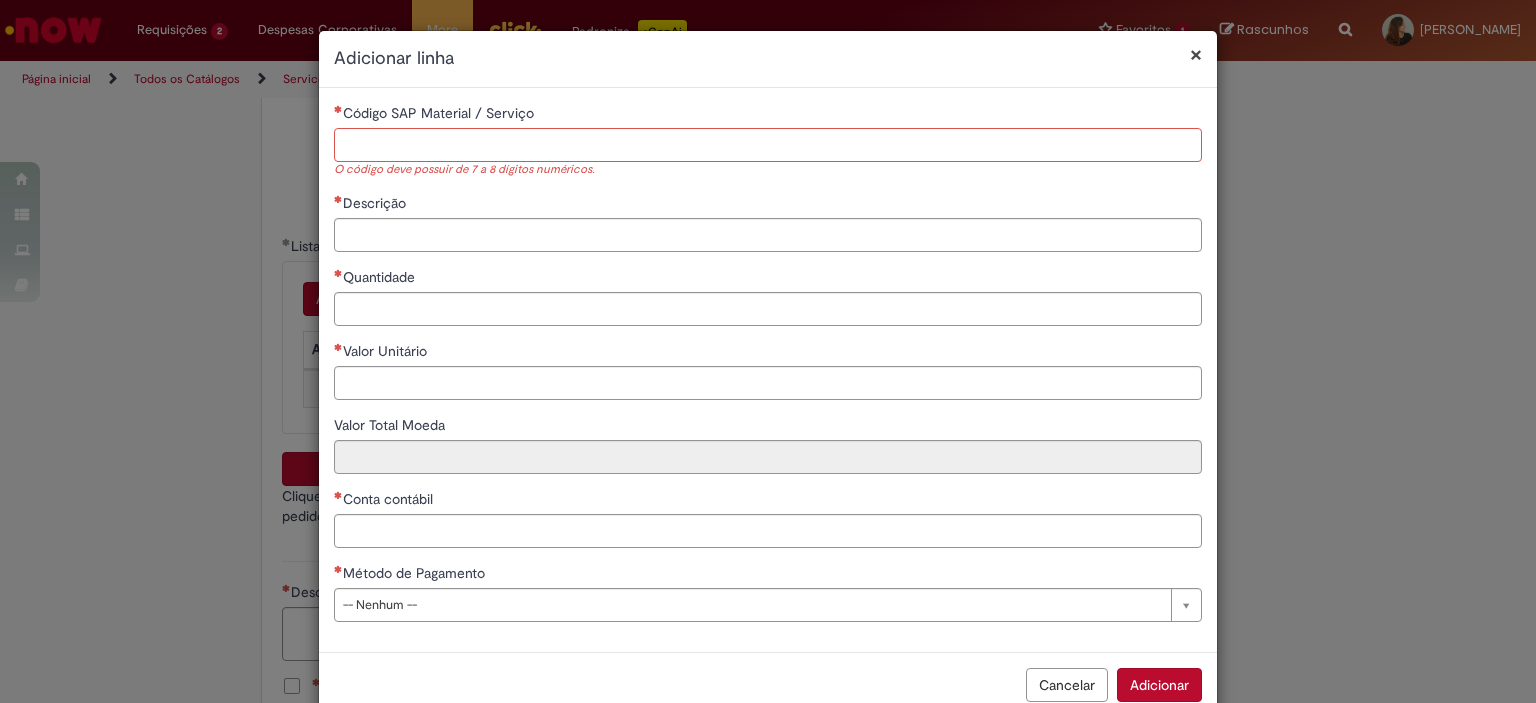 click on "Código SAP Material / Serviço" at bounding box center [768, 145] 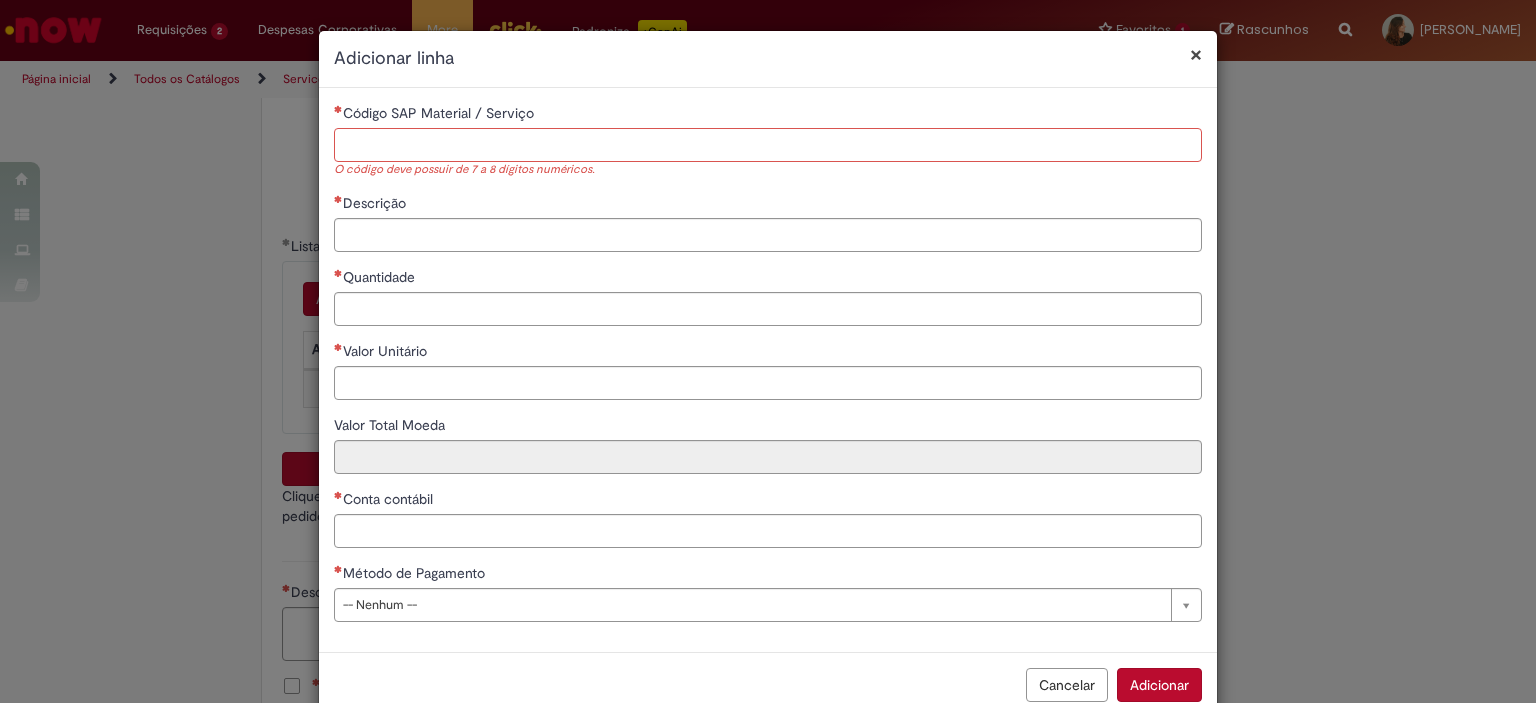 paste on "******" 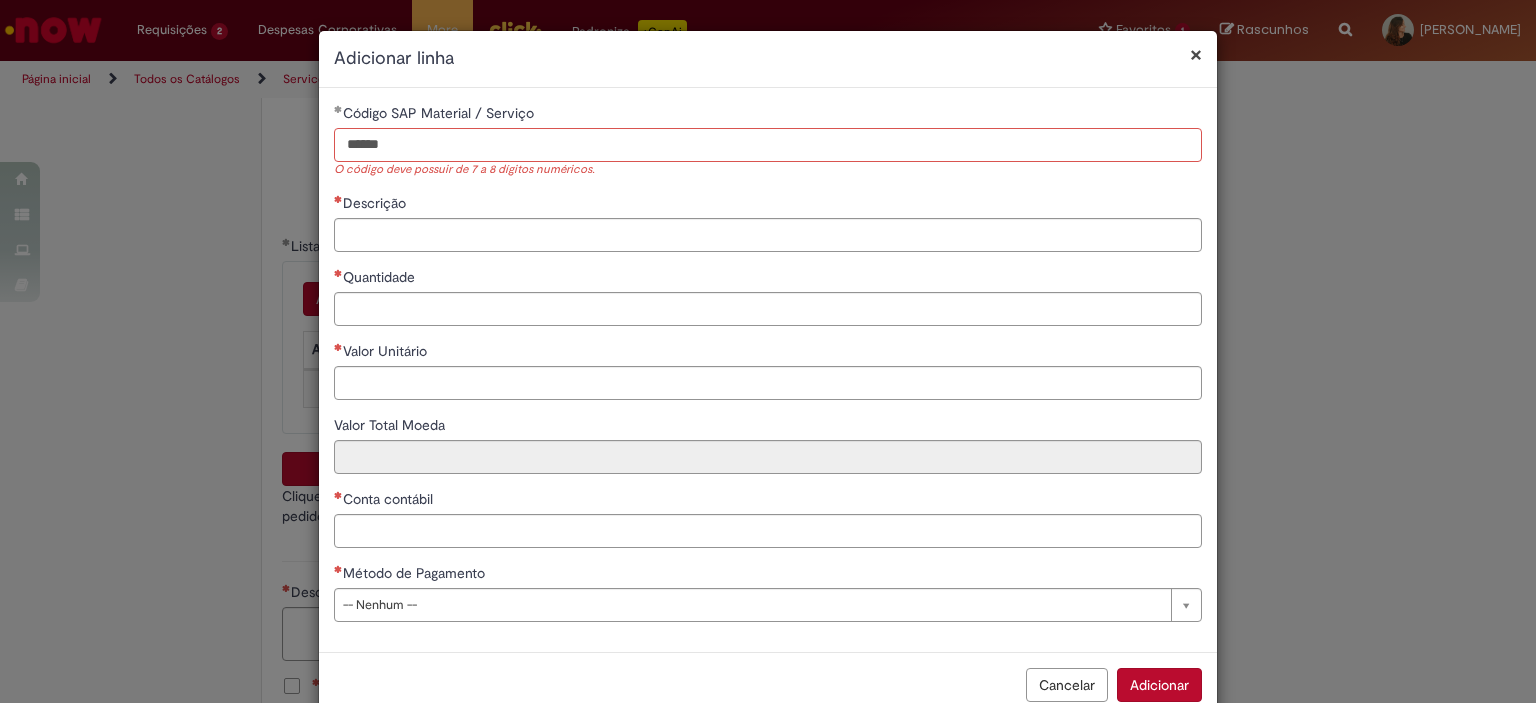 type on "******" 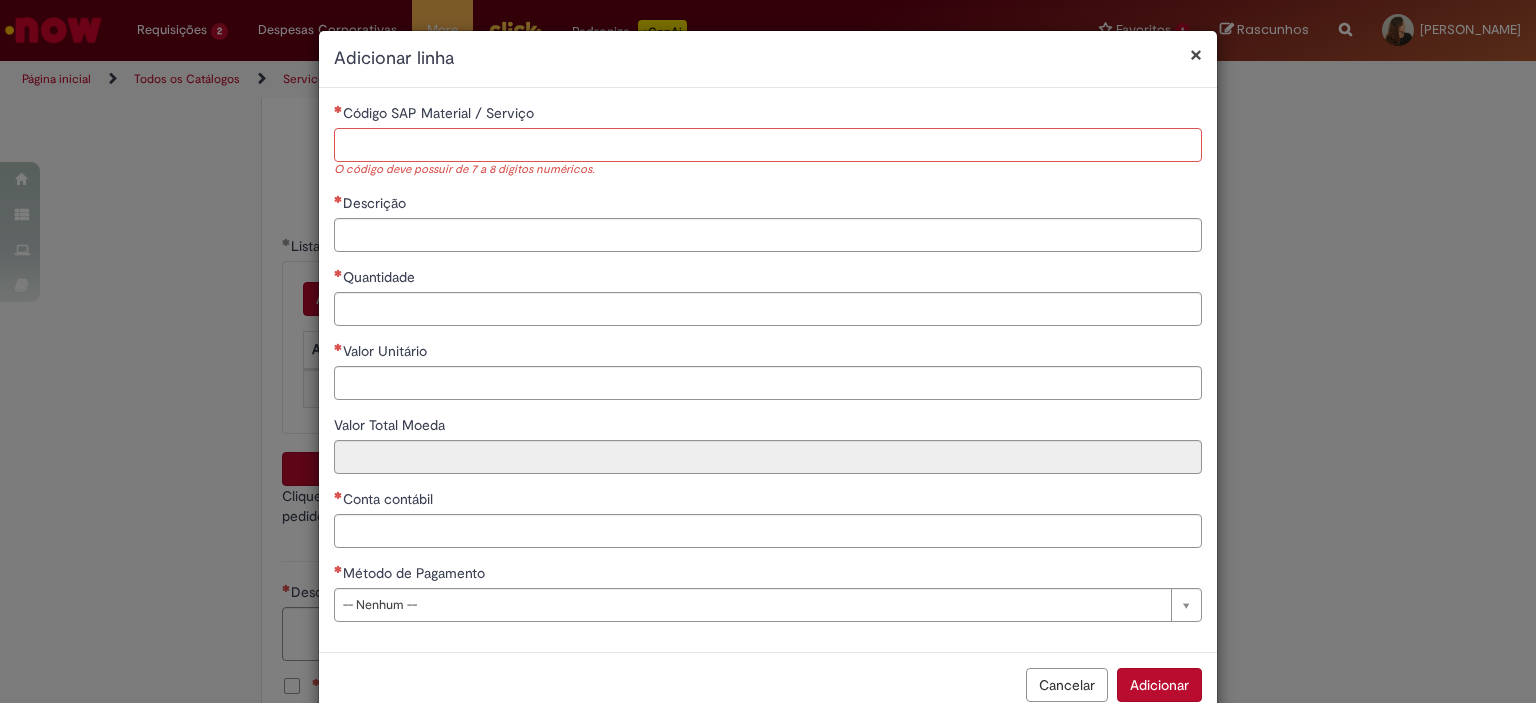 paste on "******" 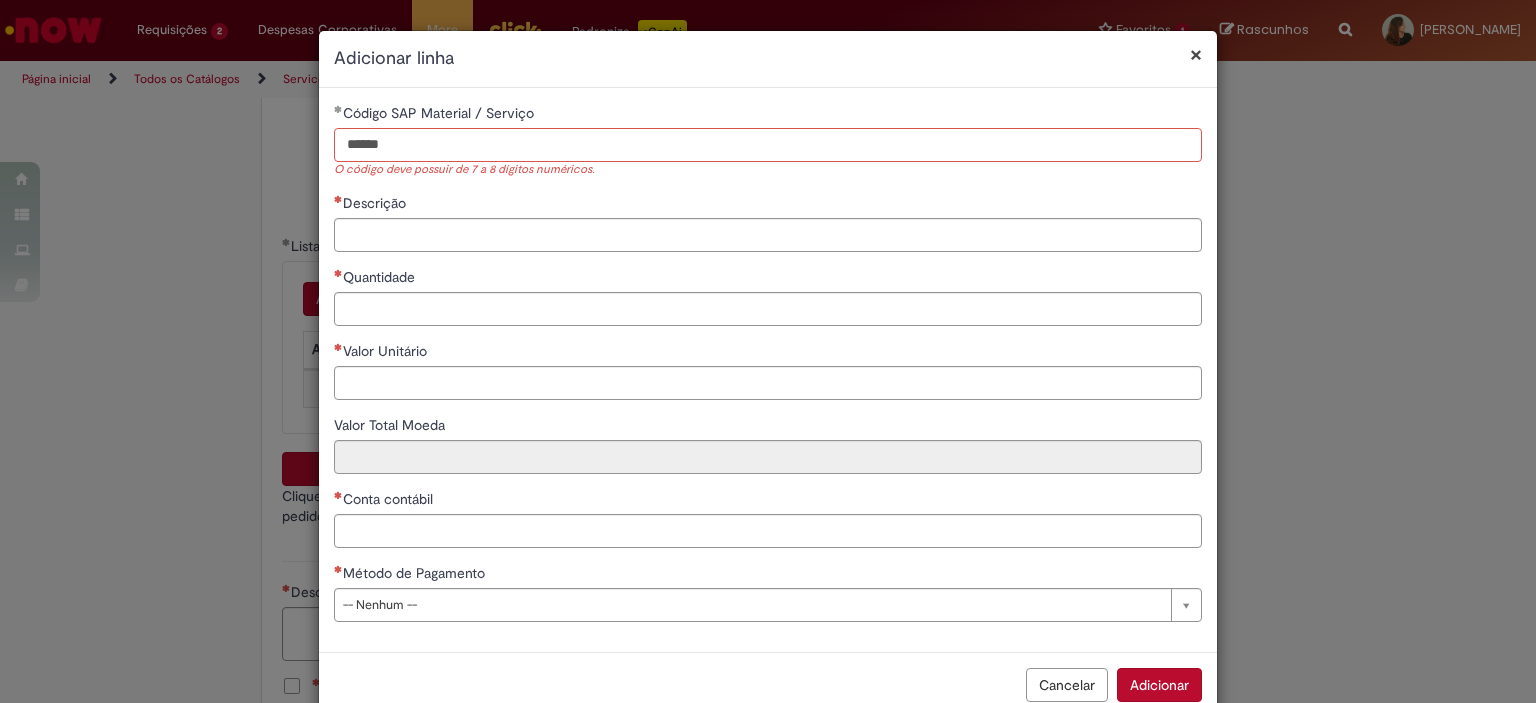 type on "******" 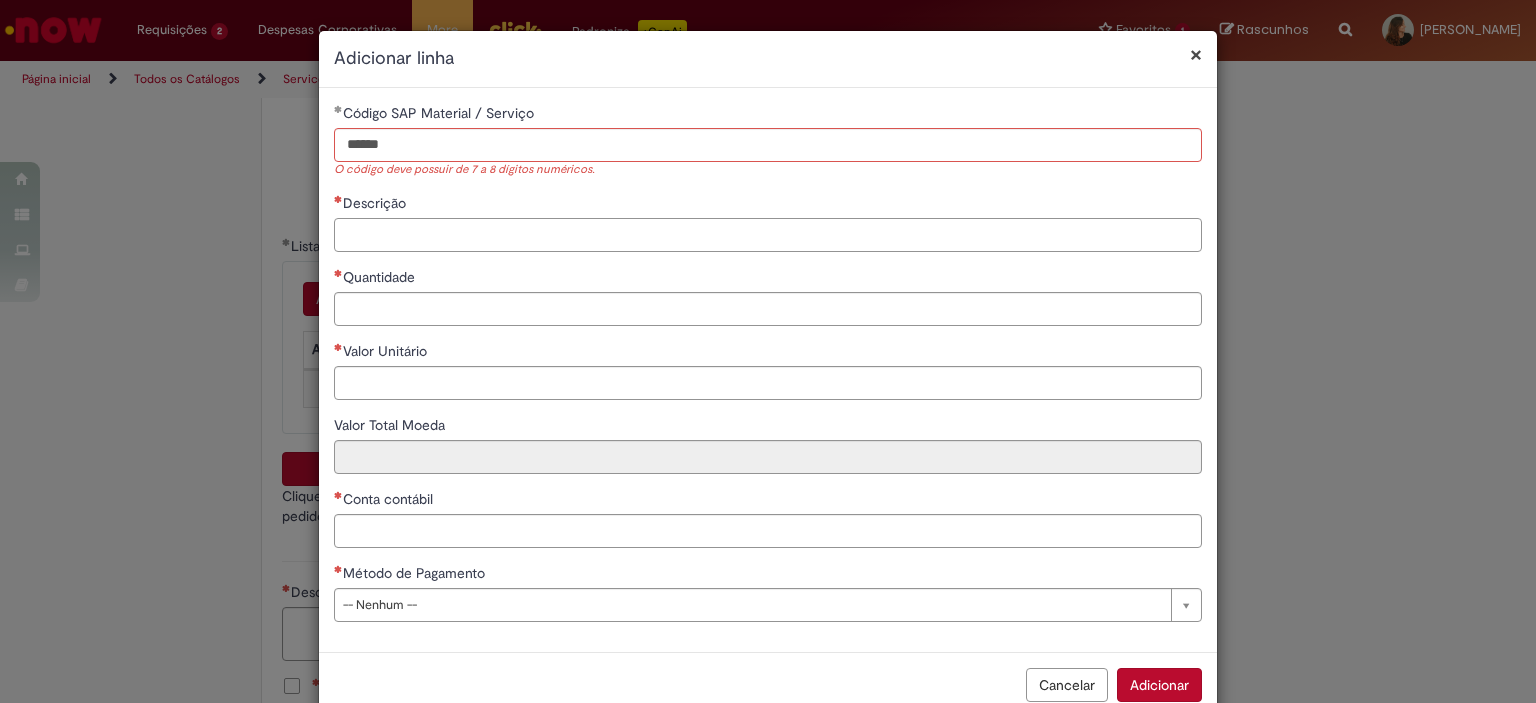 type 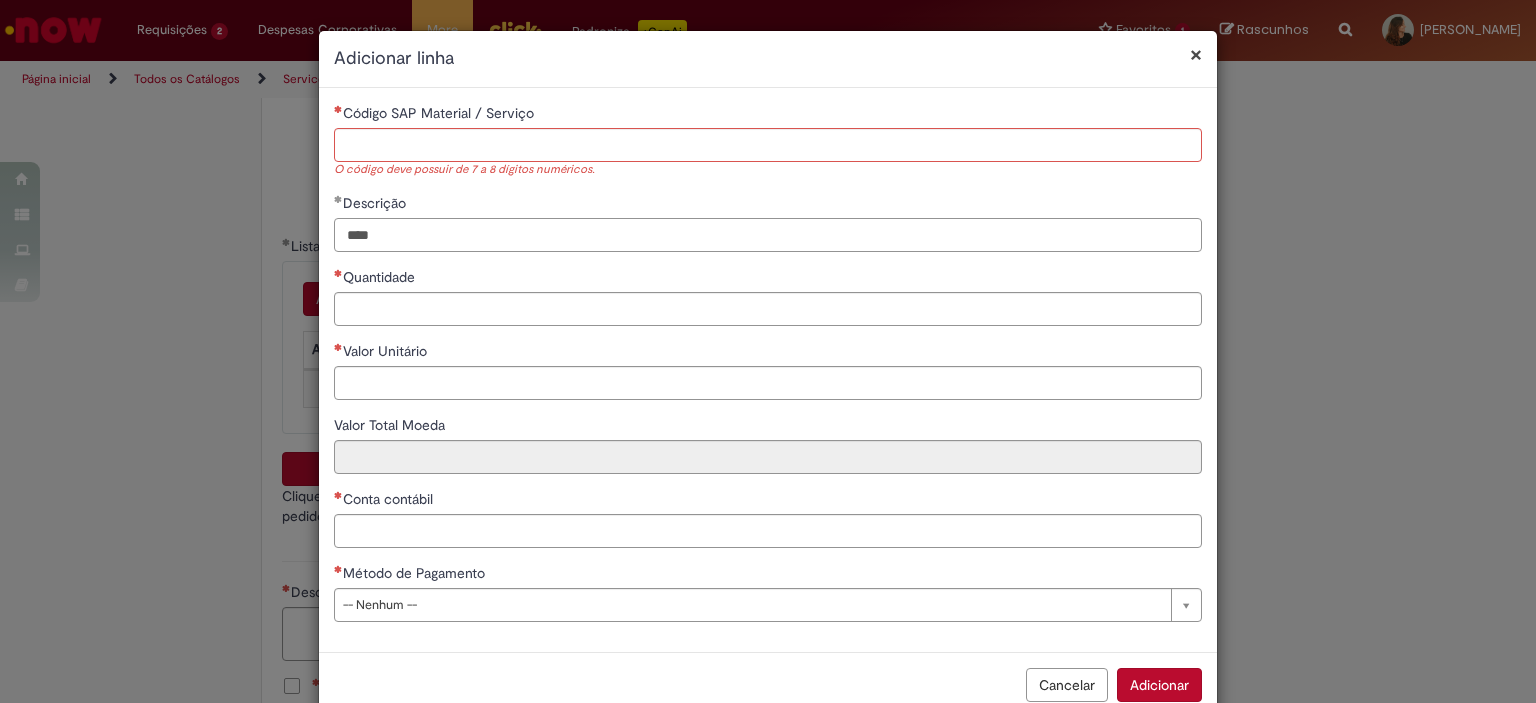 type on "****" 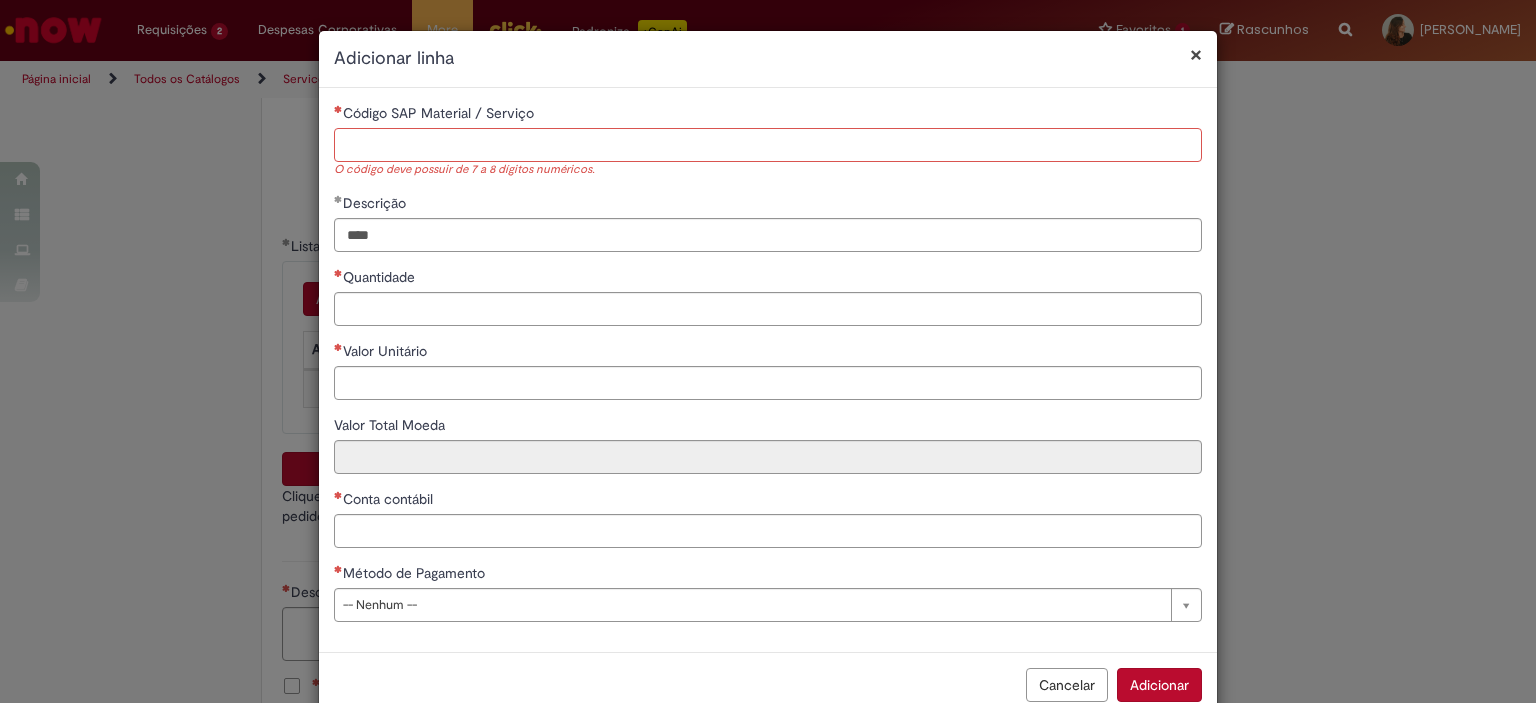 click on "Código SAP Material / Serviço" at bounding box center [768, 145] 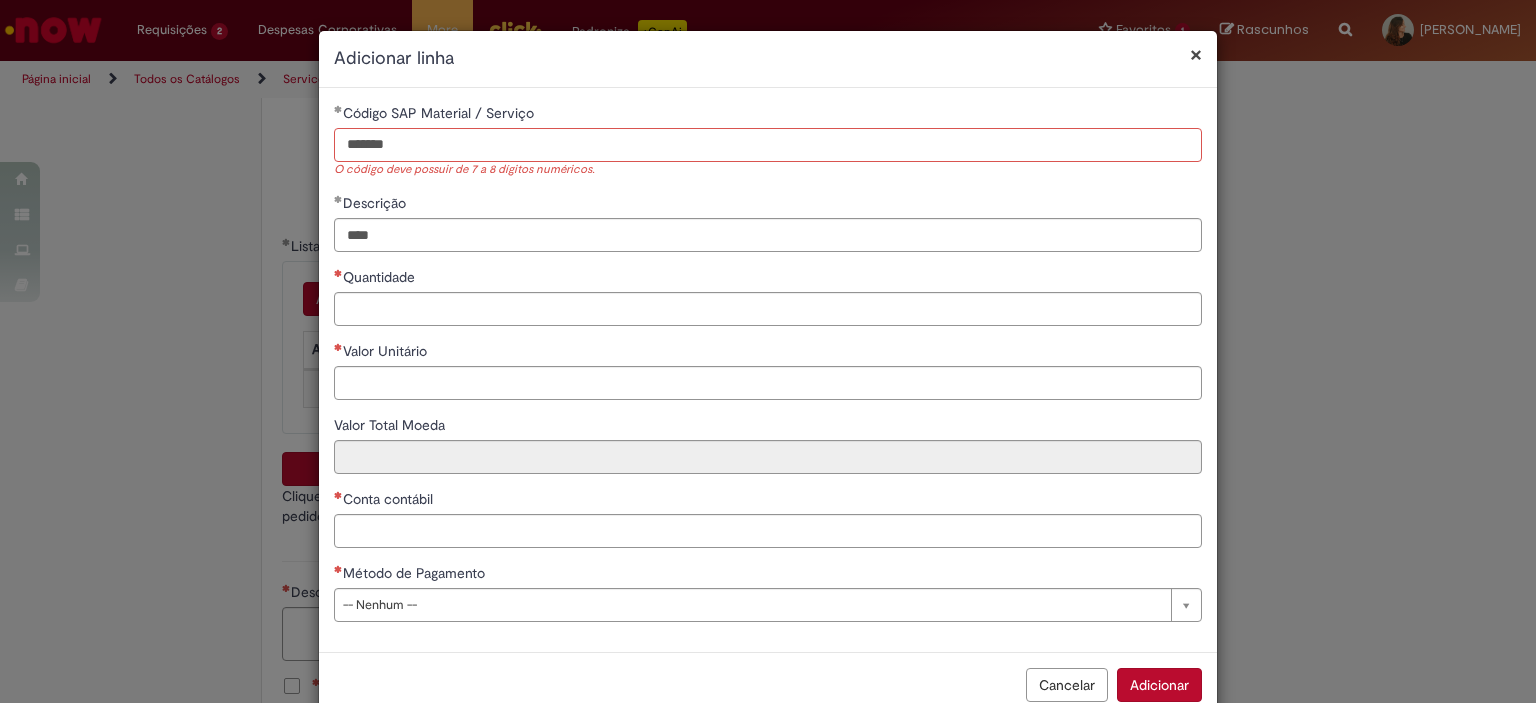 type on "*******" 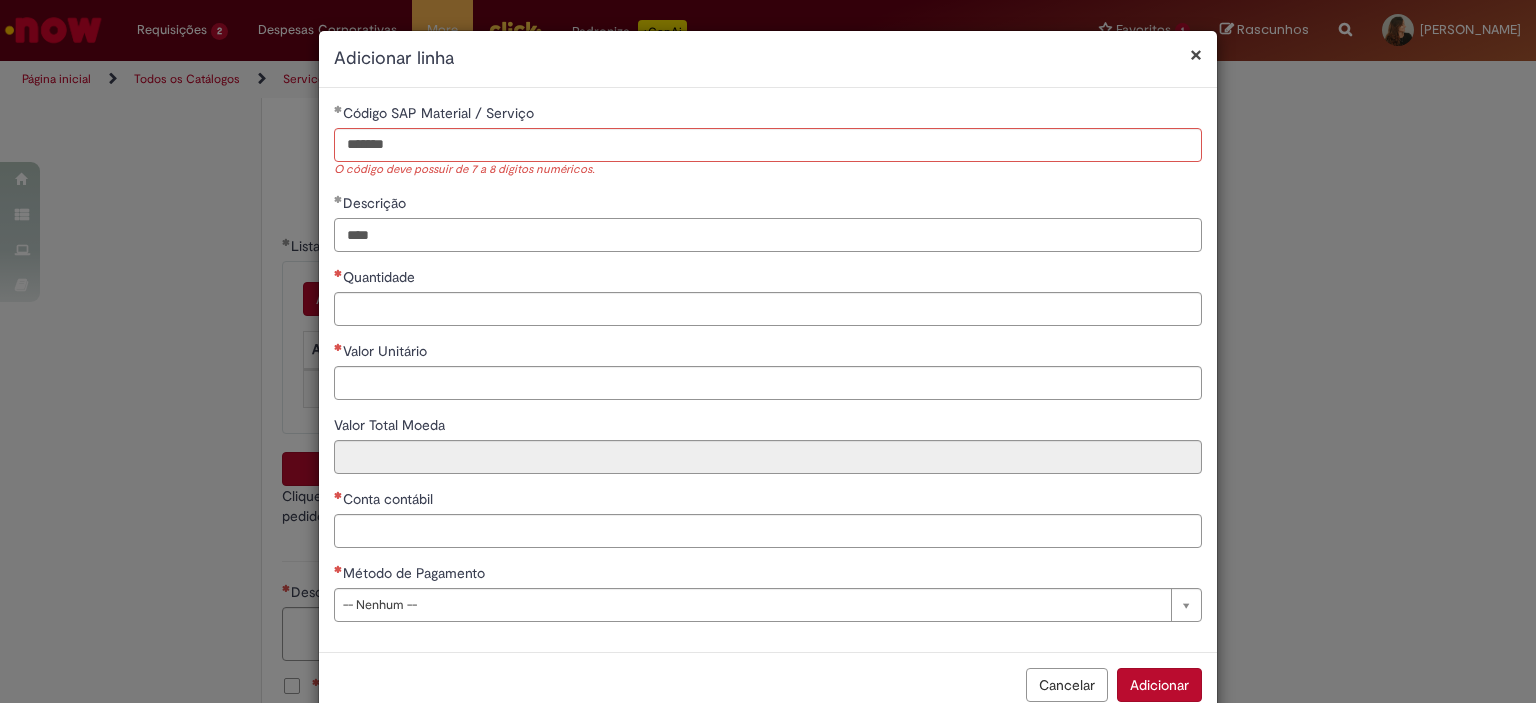 drag, startPoint x: 479, startPoint y: 243, endPoint x: 271, endPoint y: 235, distance: 208.1538 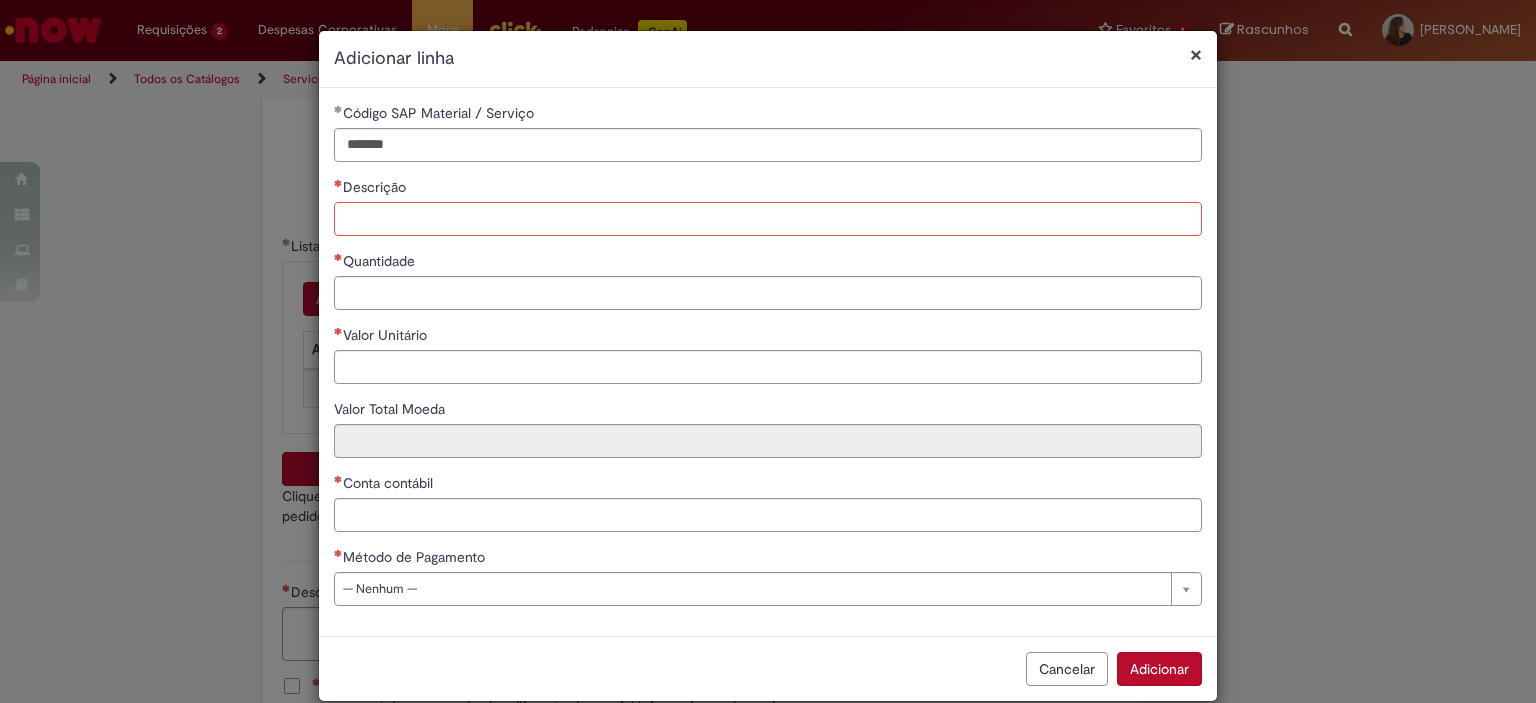 paste on "**********" 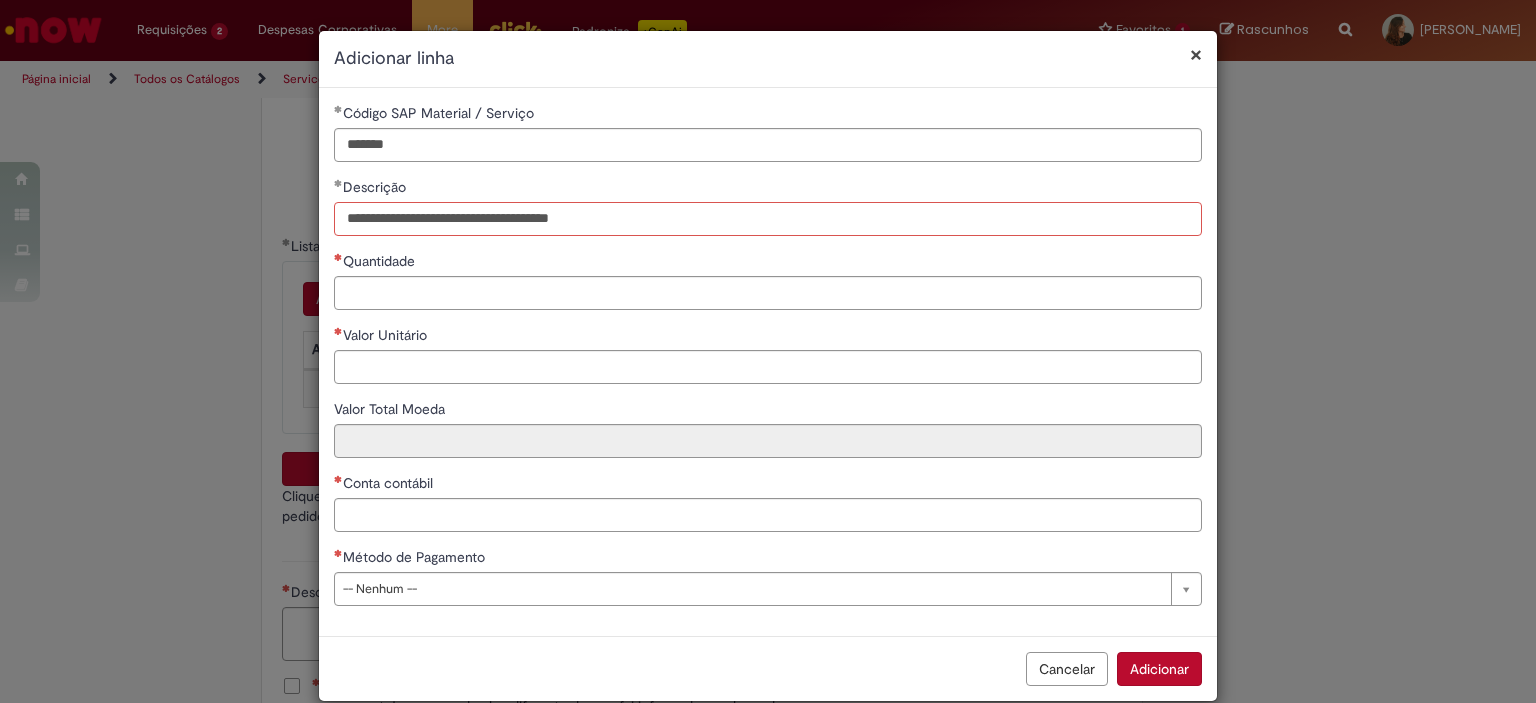 type on "**********" 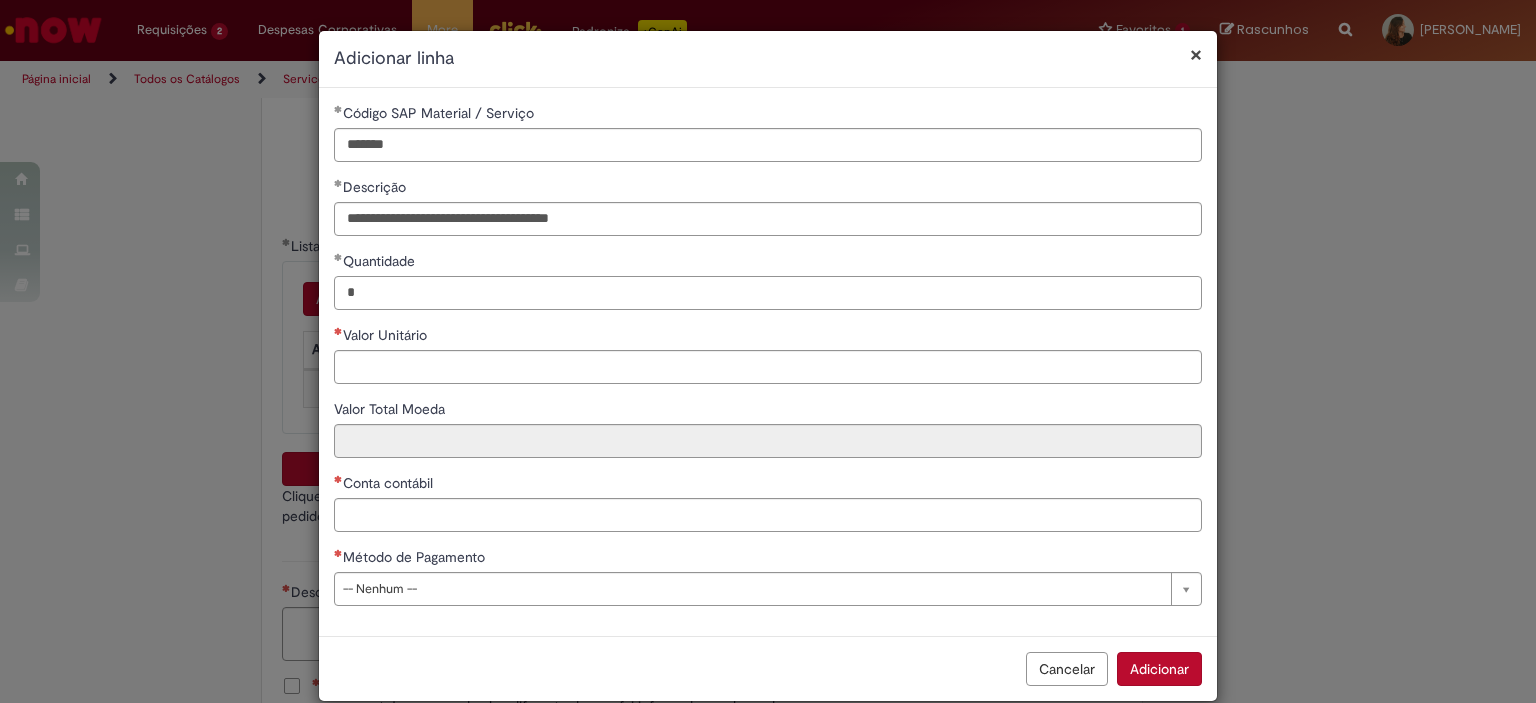 type on "*" 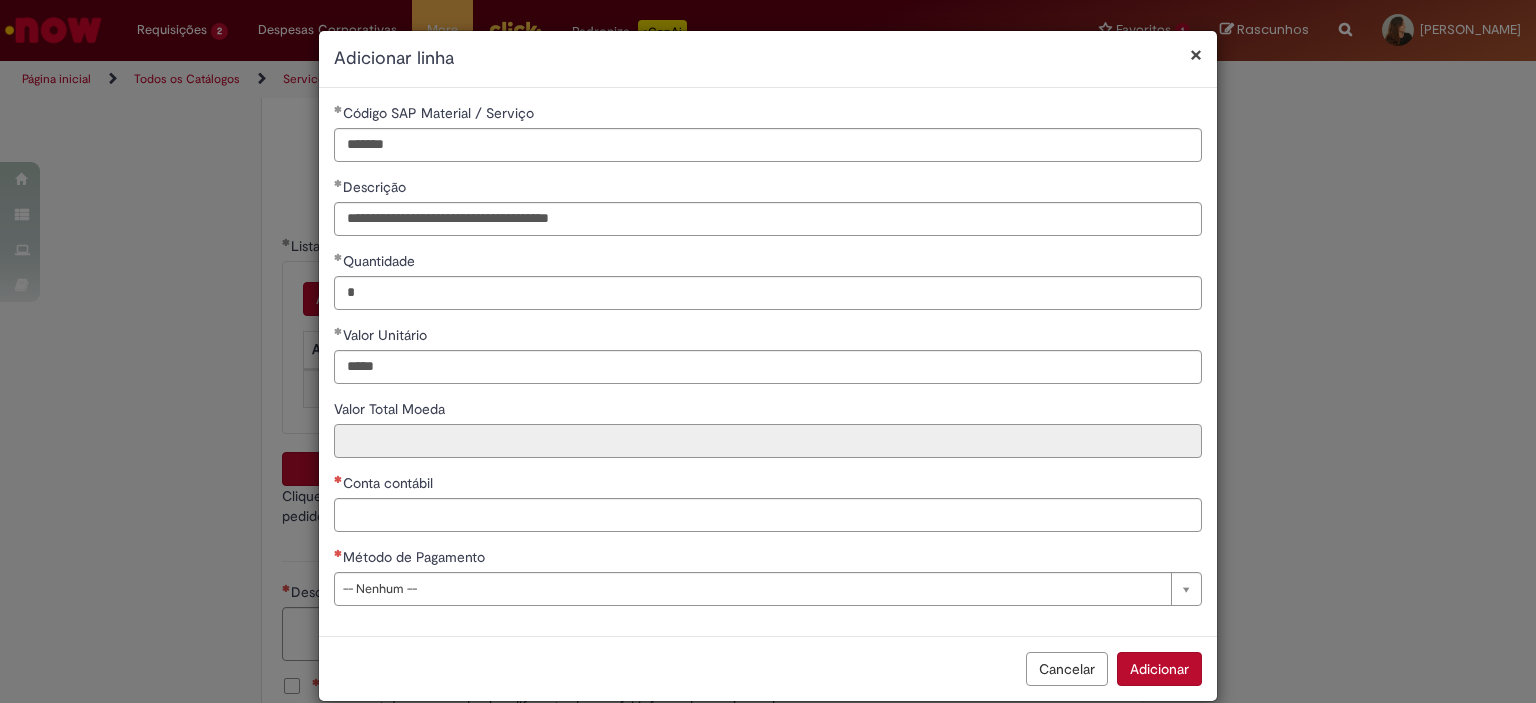 type on "*********" 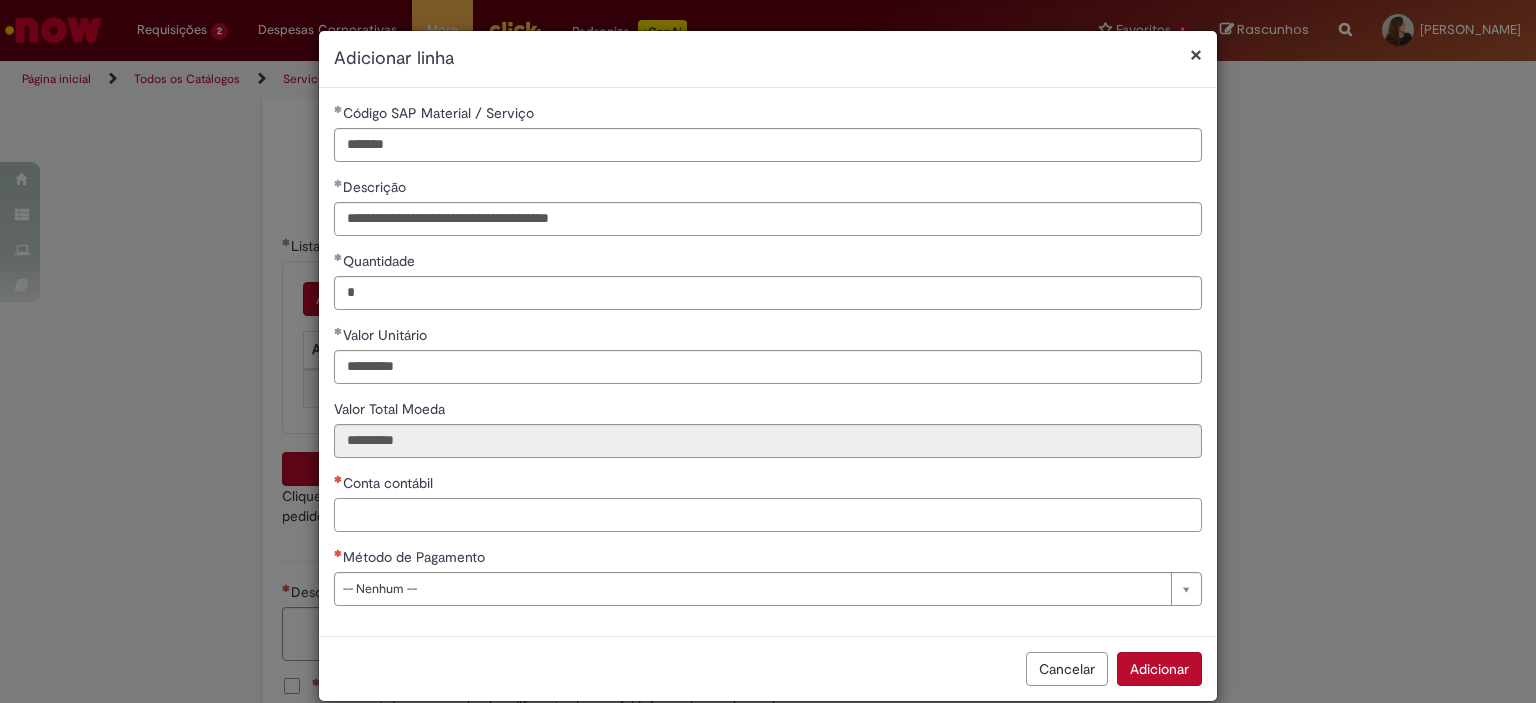 scroll, scrollTop: 27, scrollLeft: 0, axis: vertical 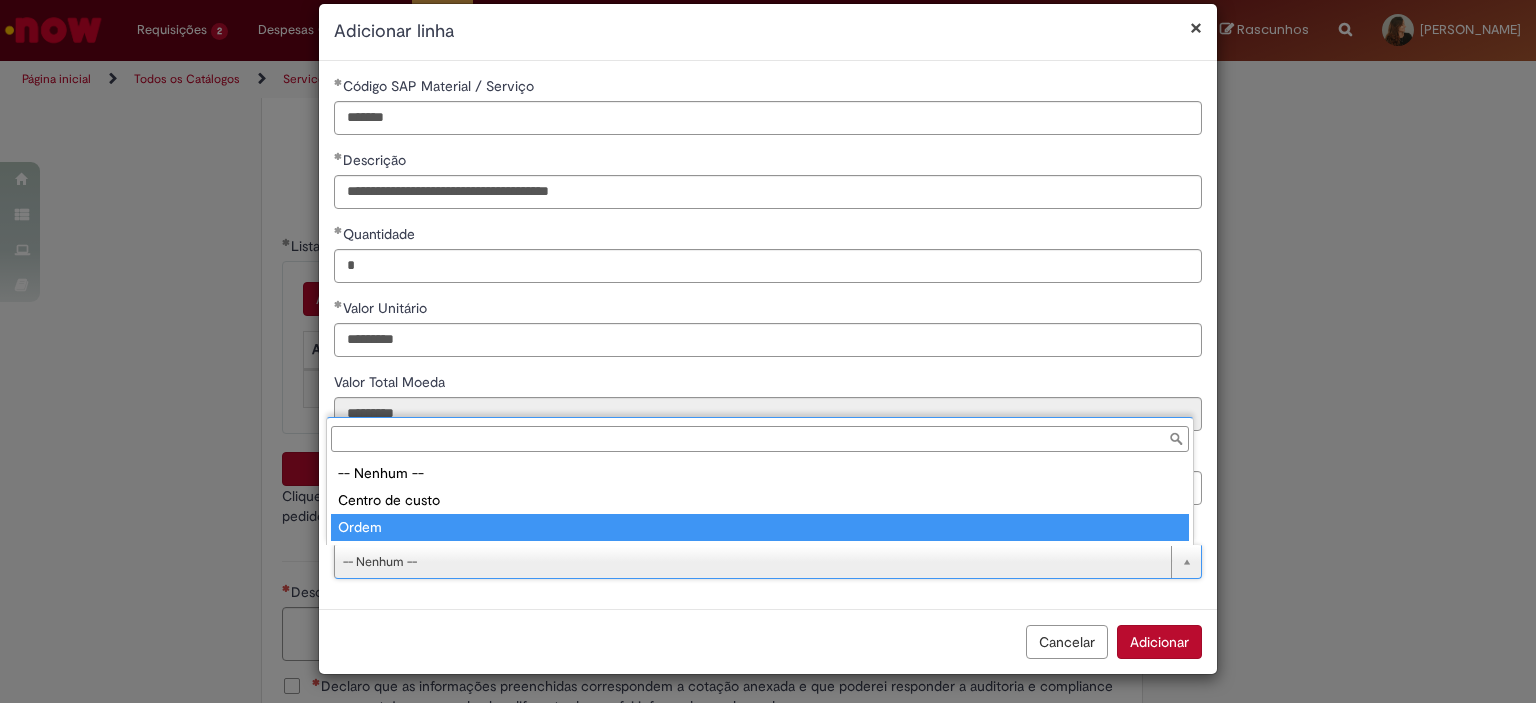 type on "*****" 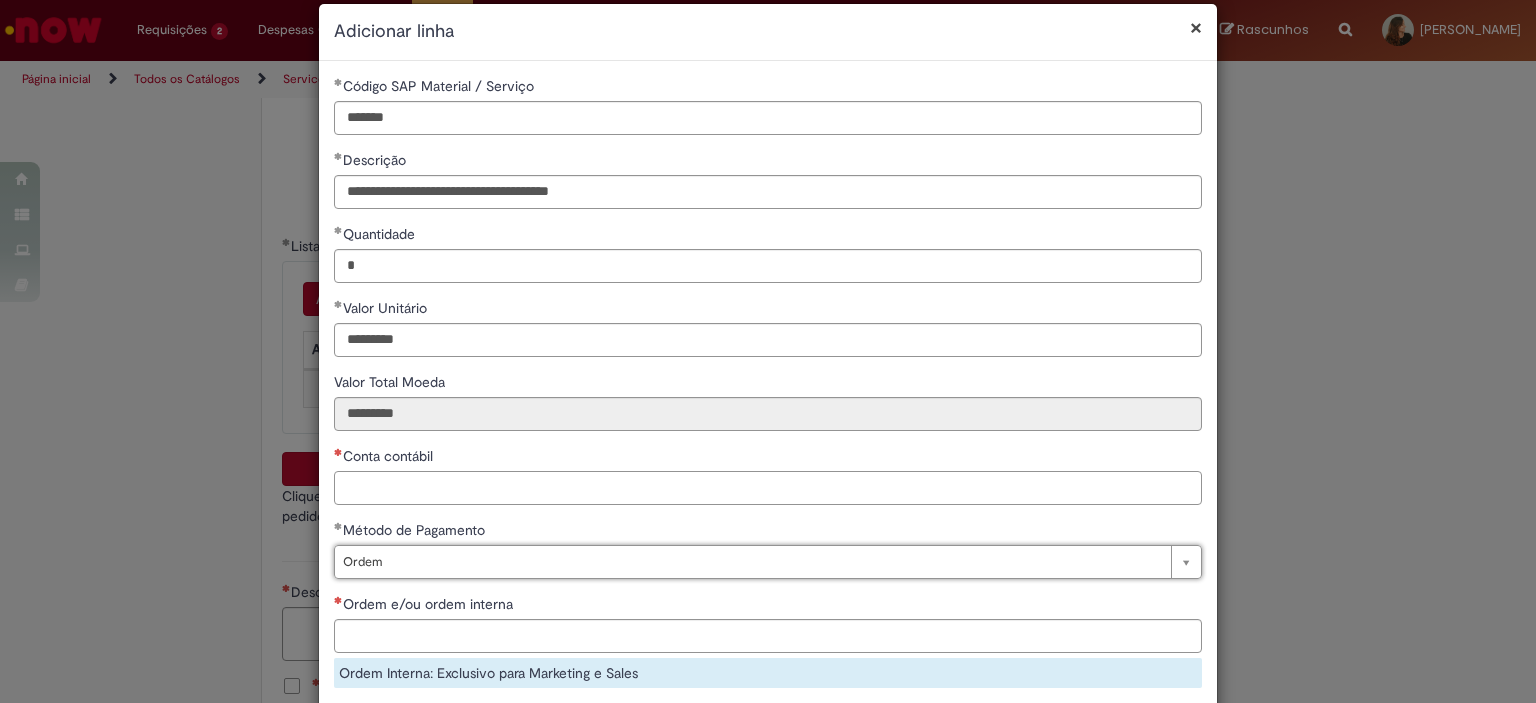 click on "Conta contábil" at bounding box center [768, 488] 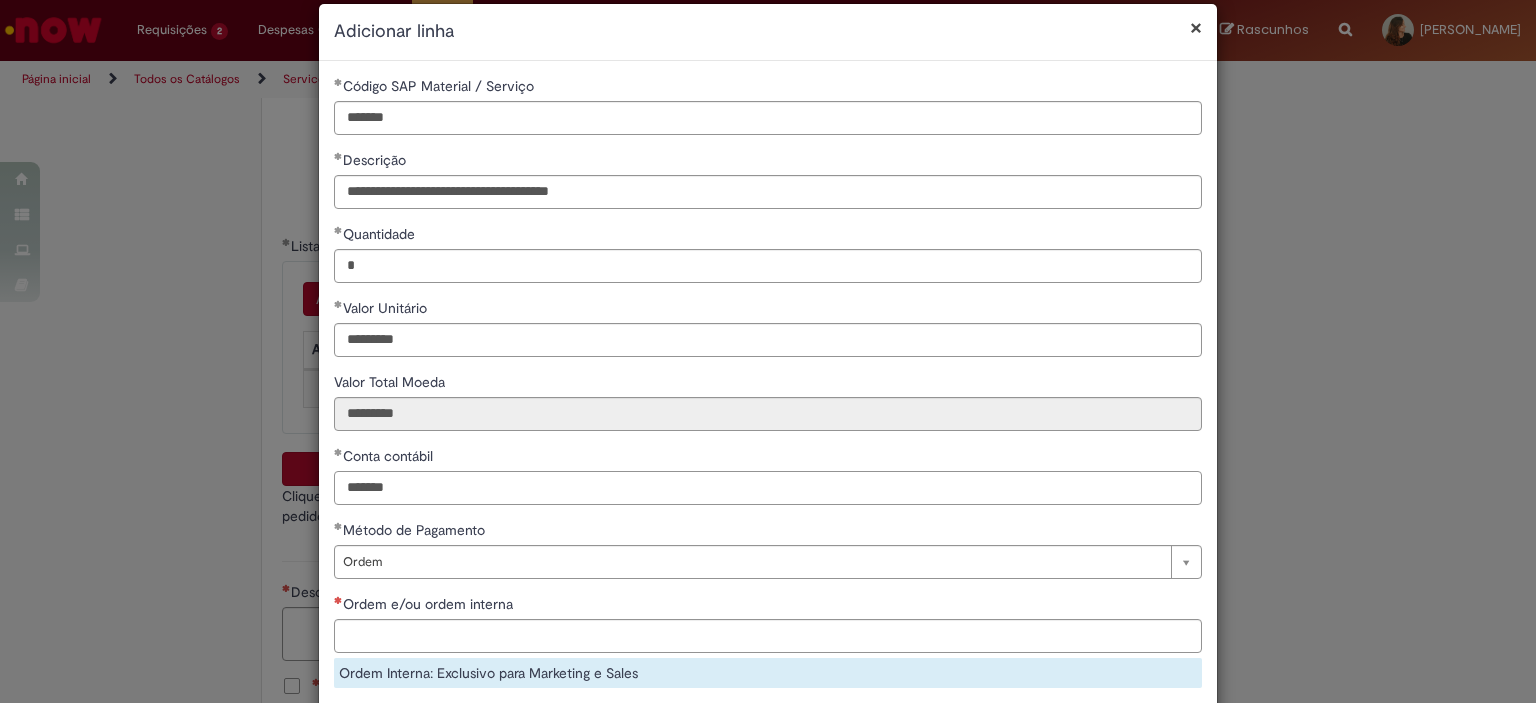 type on "*******" 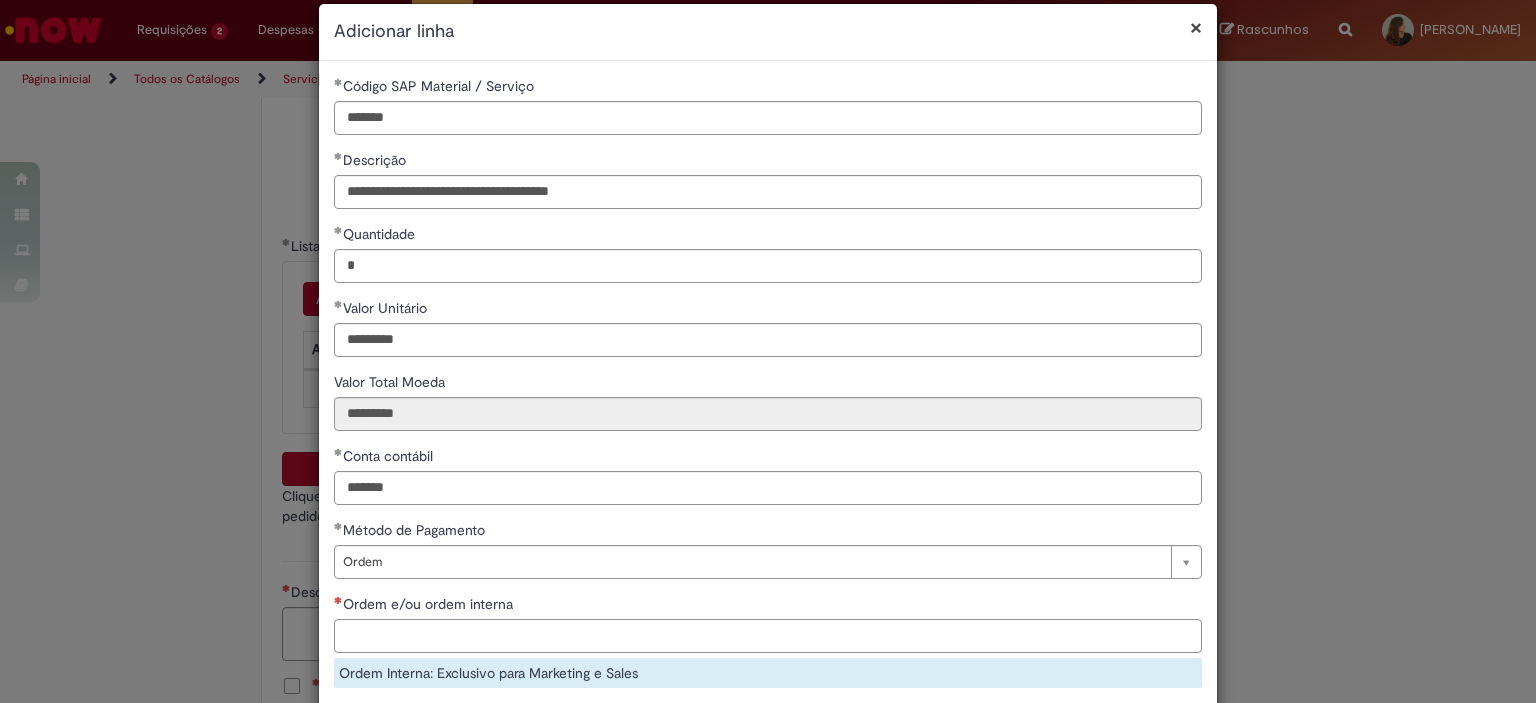 click on "Ordem e/ou ordem interna" at bounding box center (768, 636) 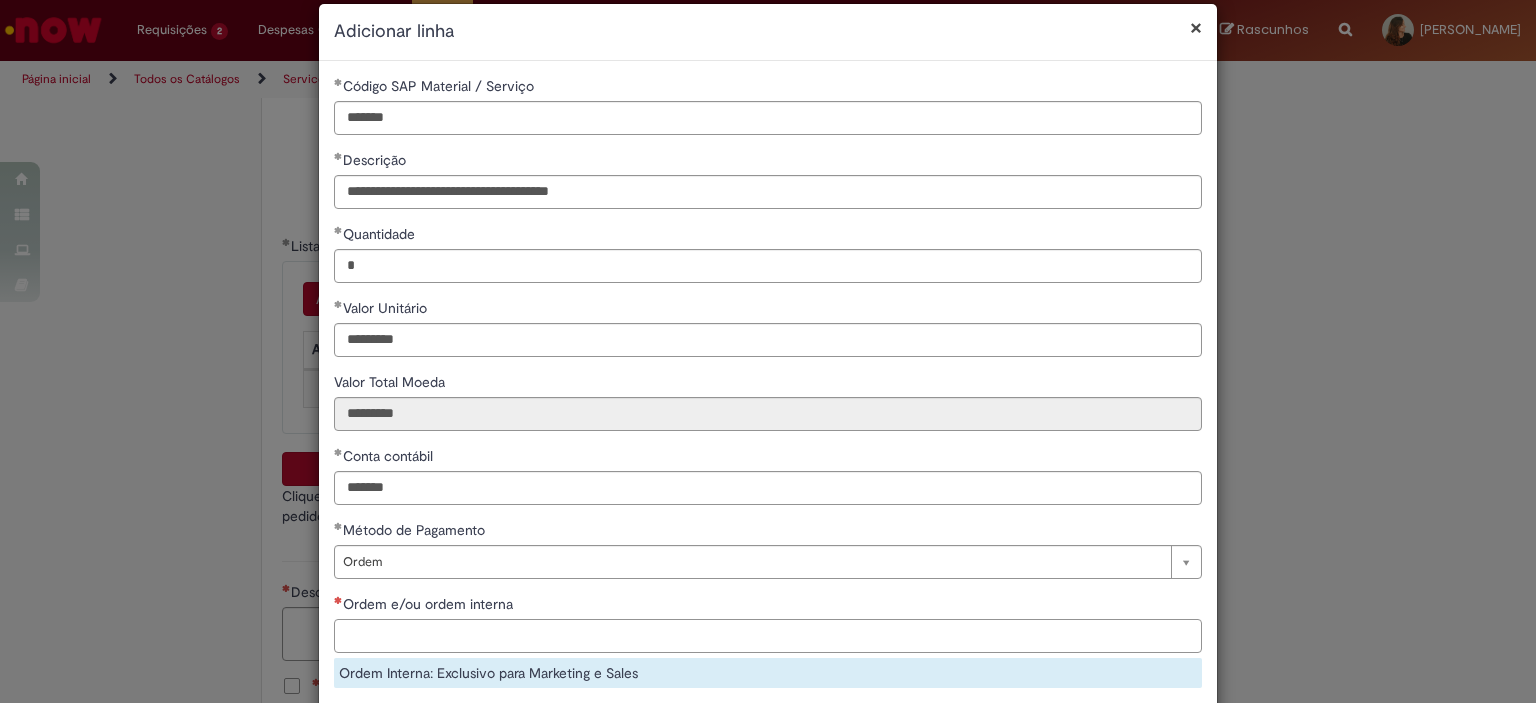 paste on "**********" 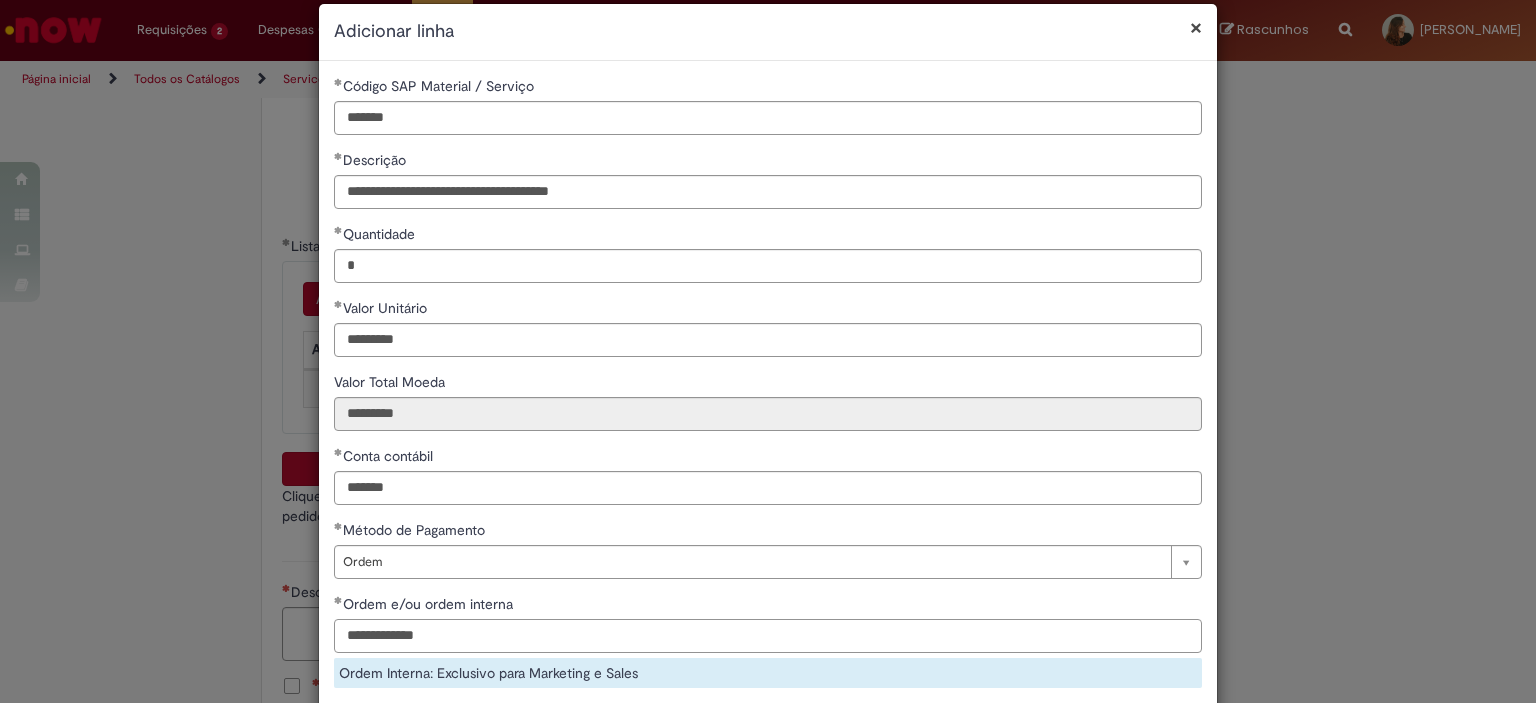 click on "**********" at bounding box center [768, 636] 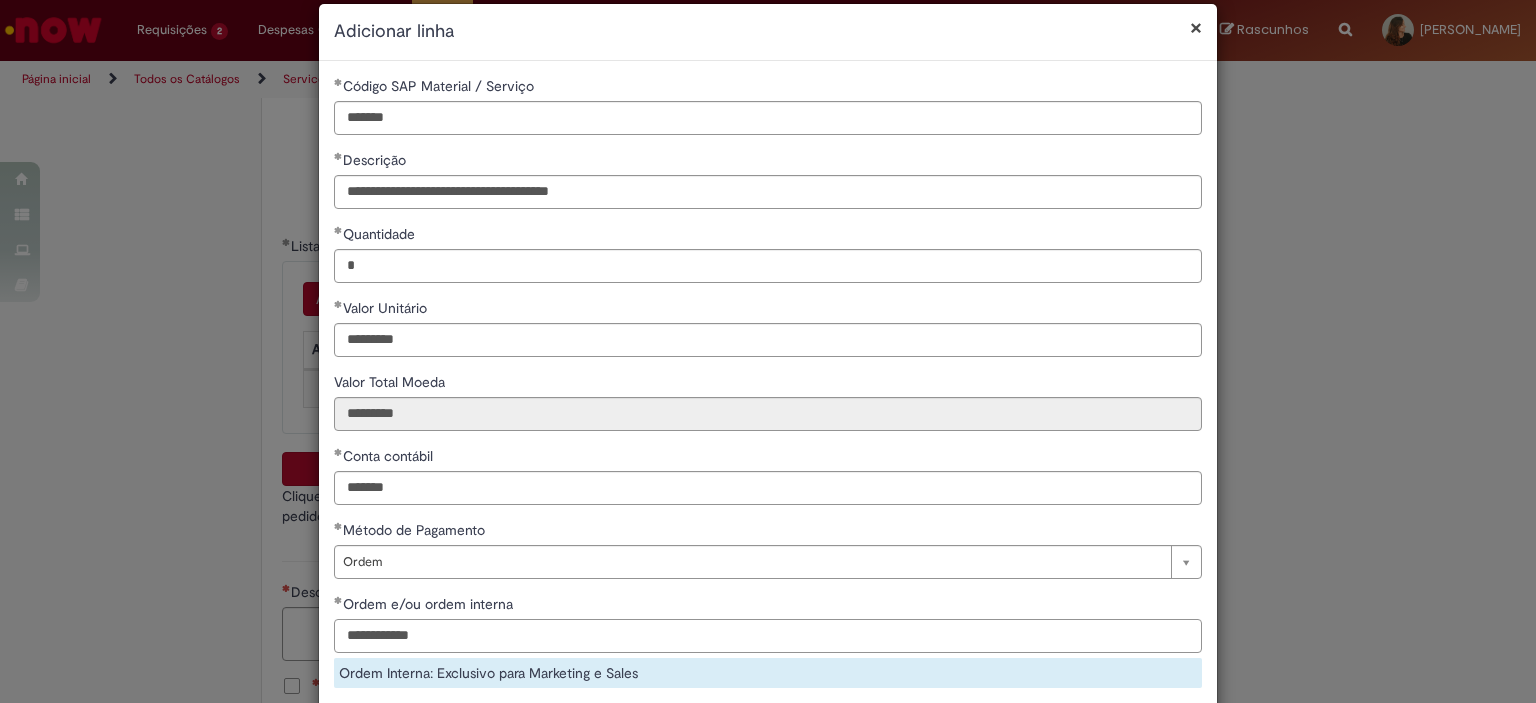 scroll, scrollTop: 136, scrollLeft: 0, axis: vertical 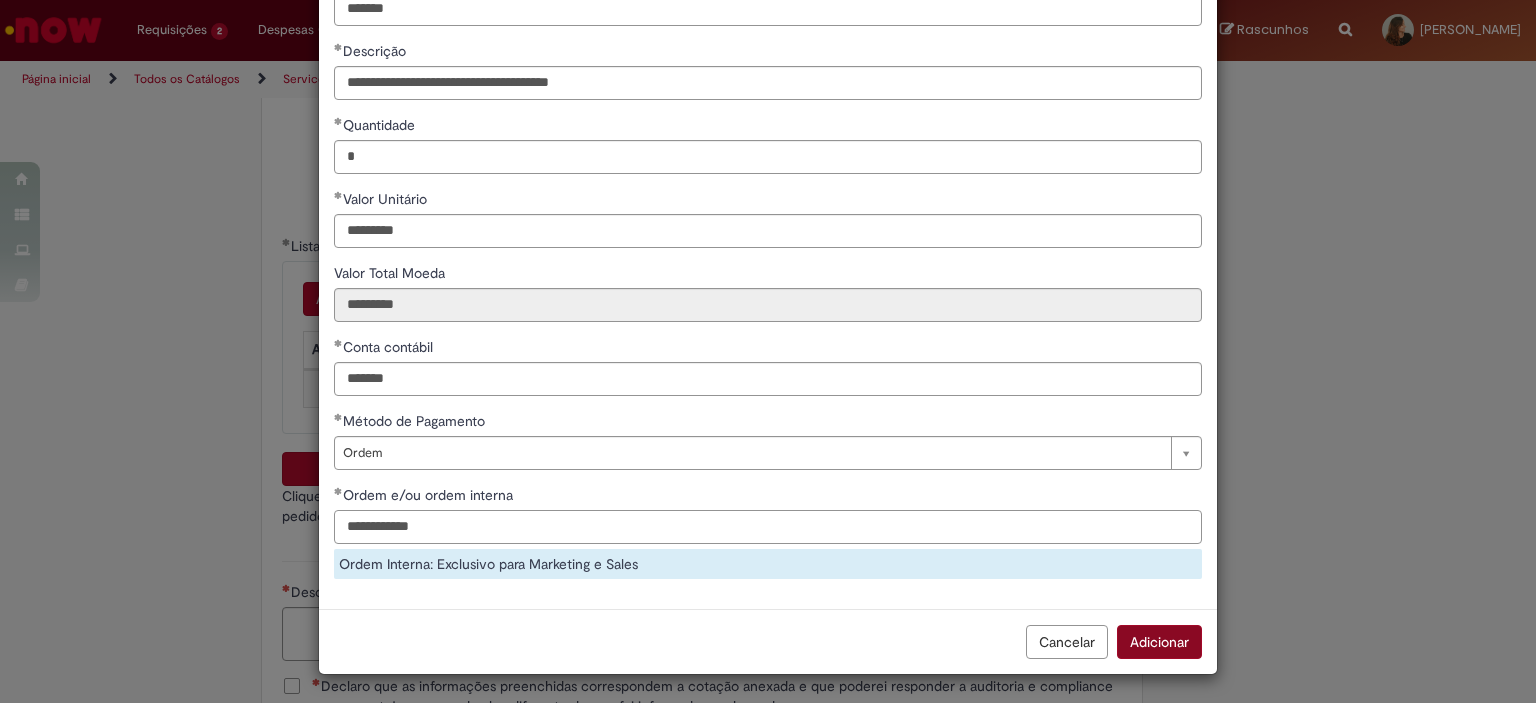 type on "**********" 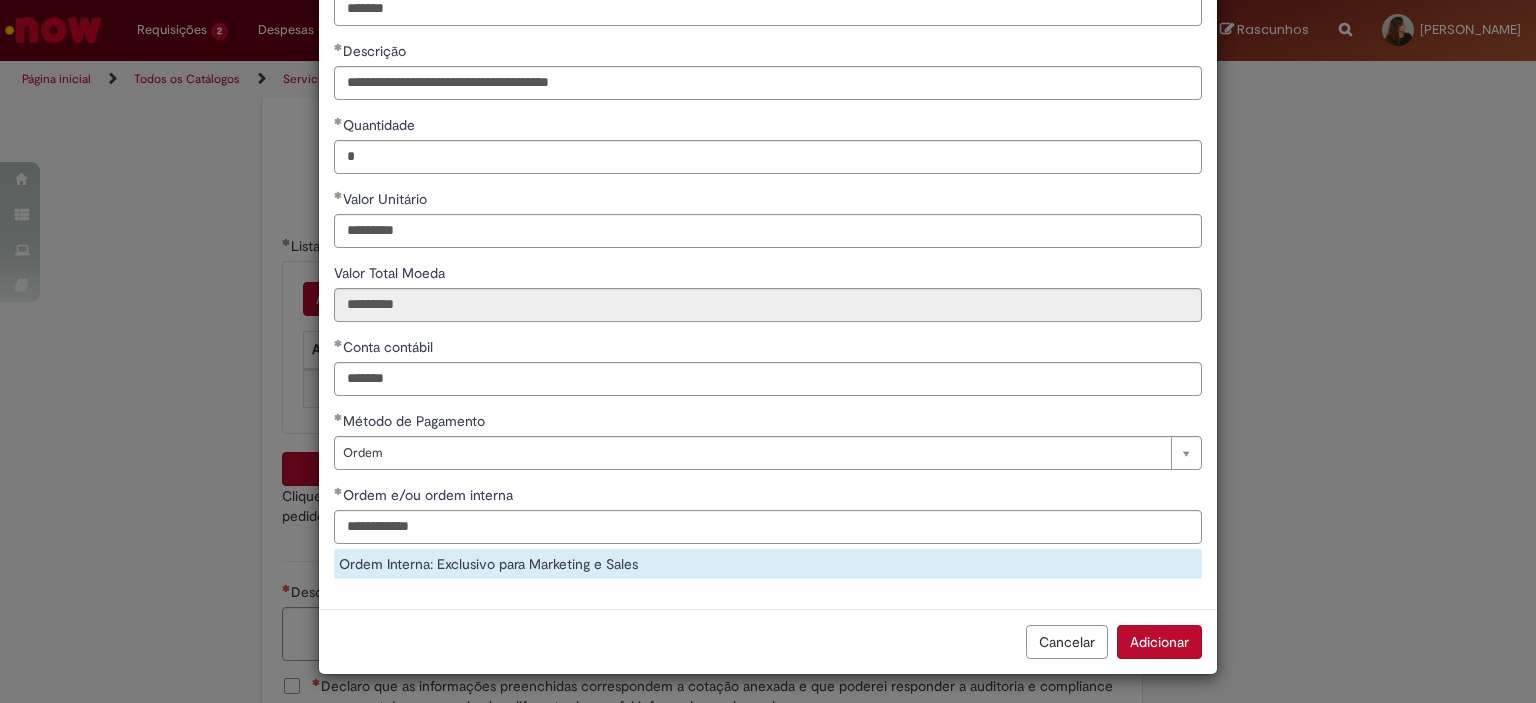click on "Adicionar" at bounding box center [1159, 642] 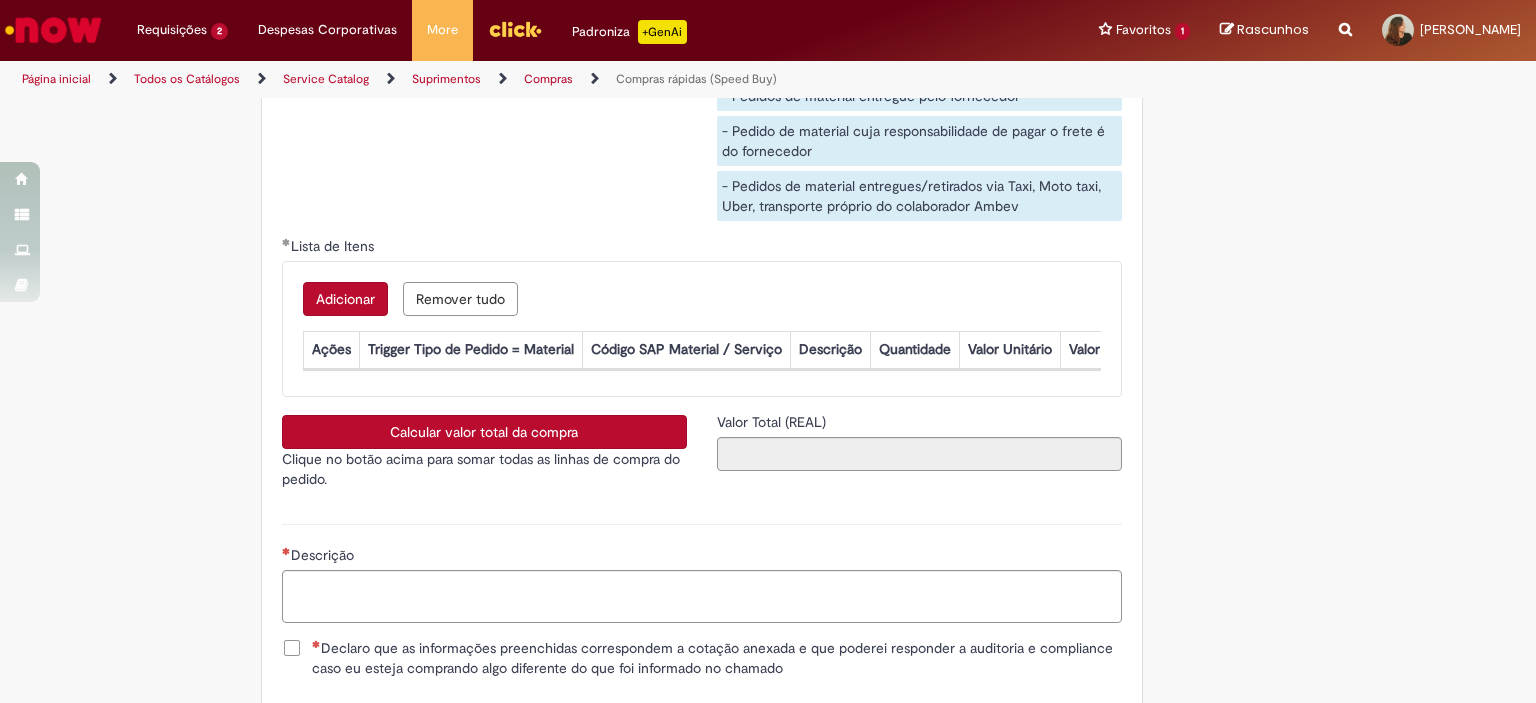 scroll, scrollTop: 101, scrollLeft: 0, axis: vertical 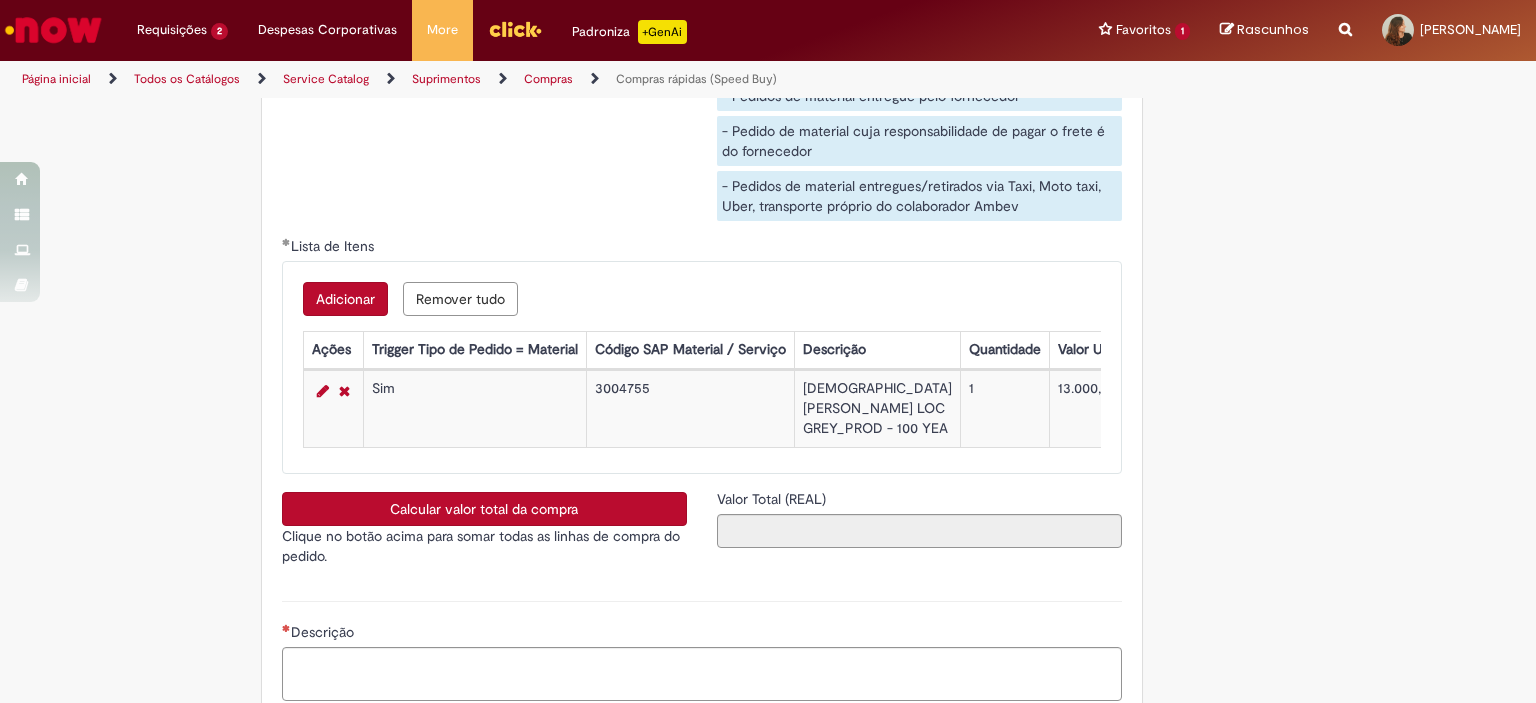 click on "Calcular valor total da compra" at bounding box center [484, 509] 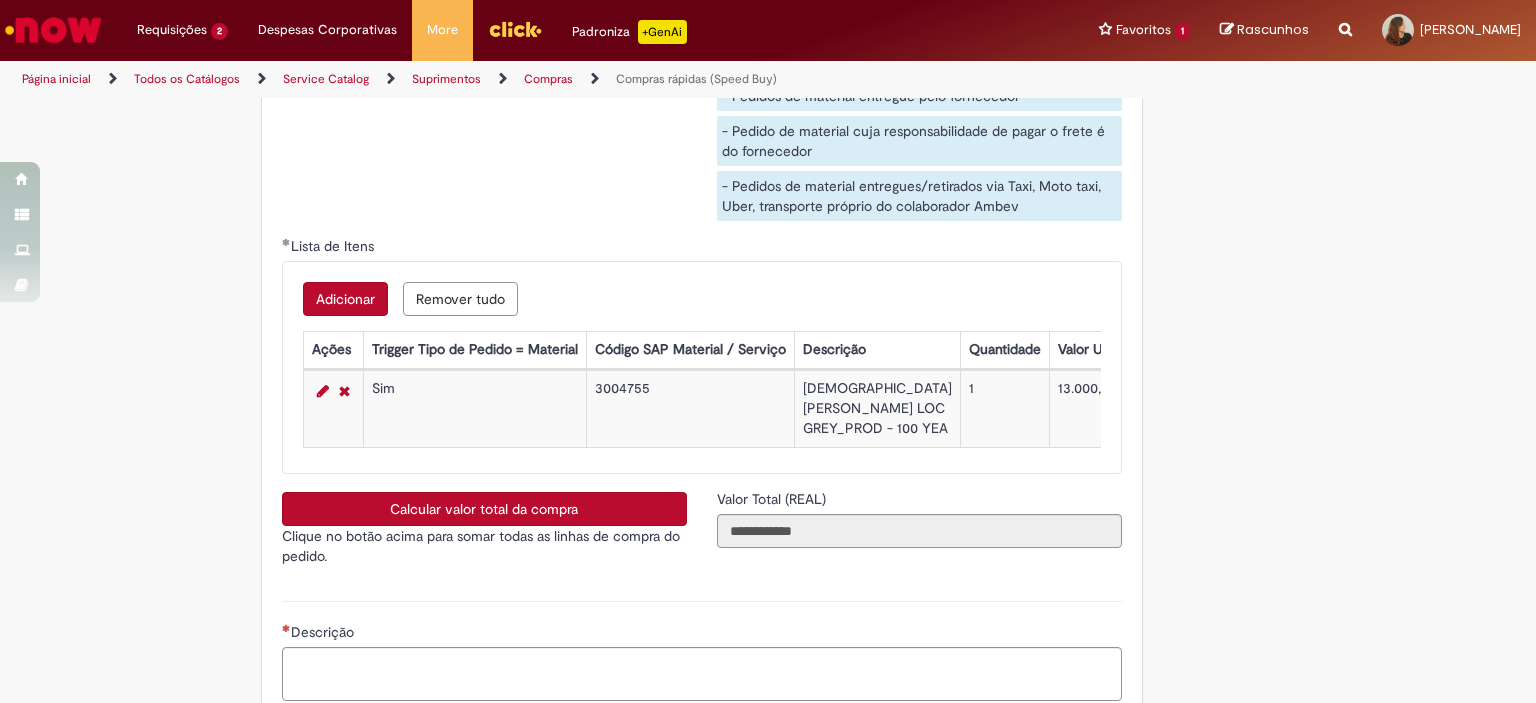 scroll, scrollTop: 4119, scrollLeft: 0, axis: vertical 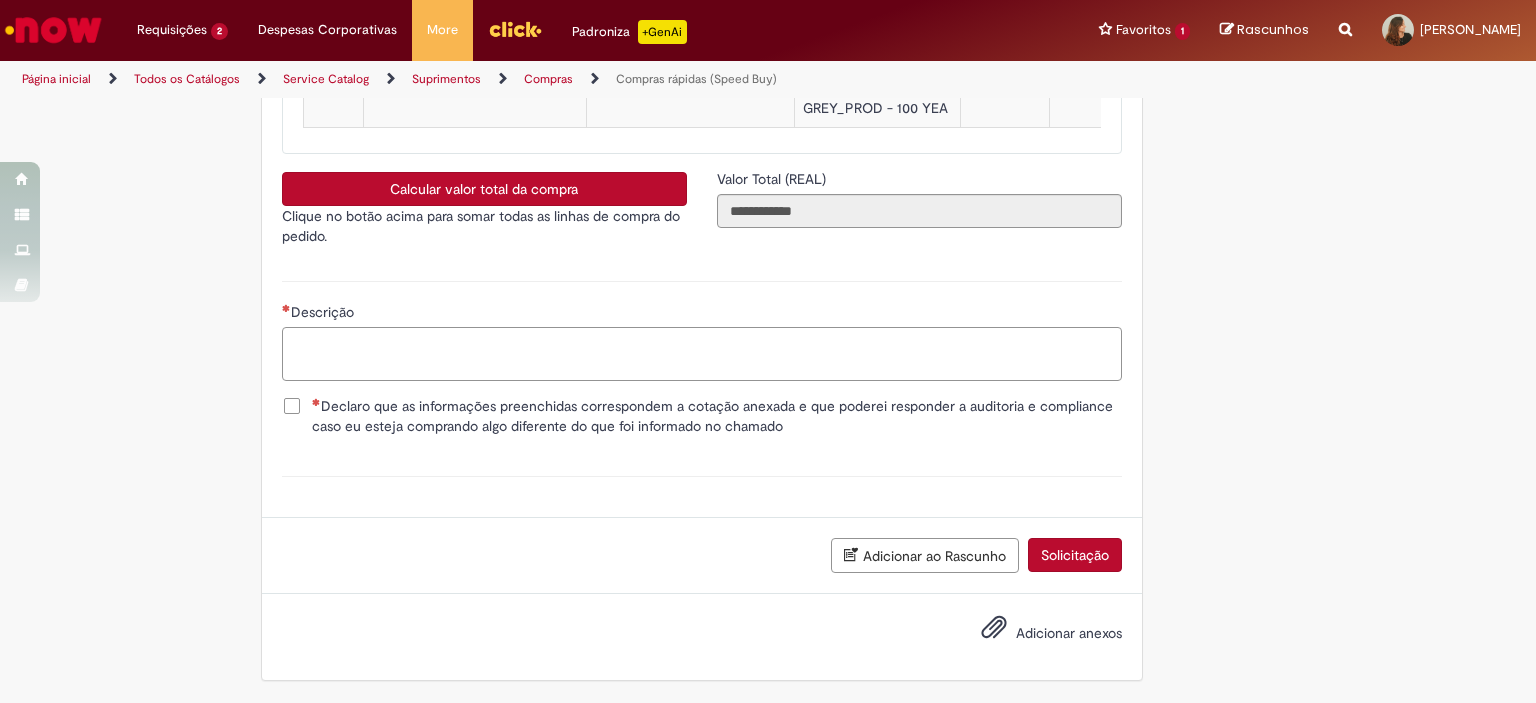 click on "Descrição" at bounding box center (702, 354) 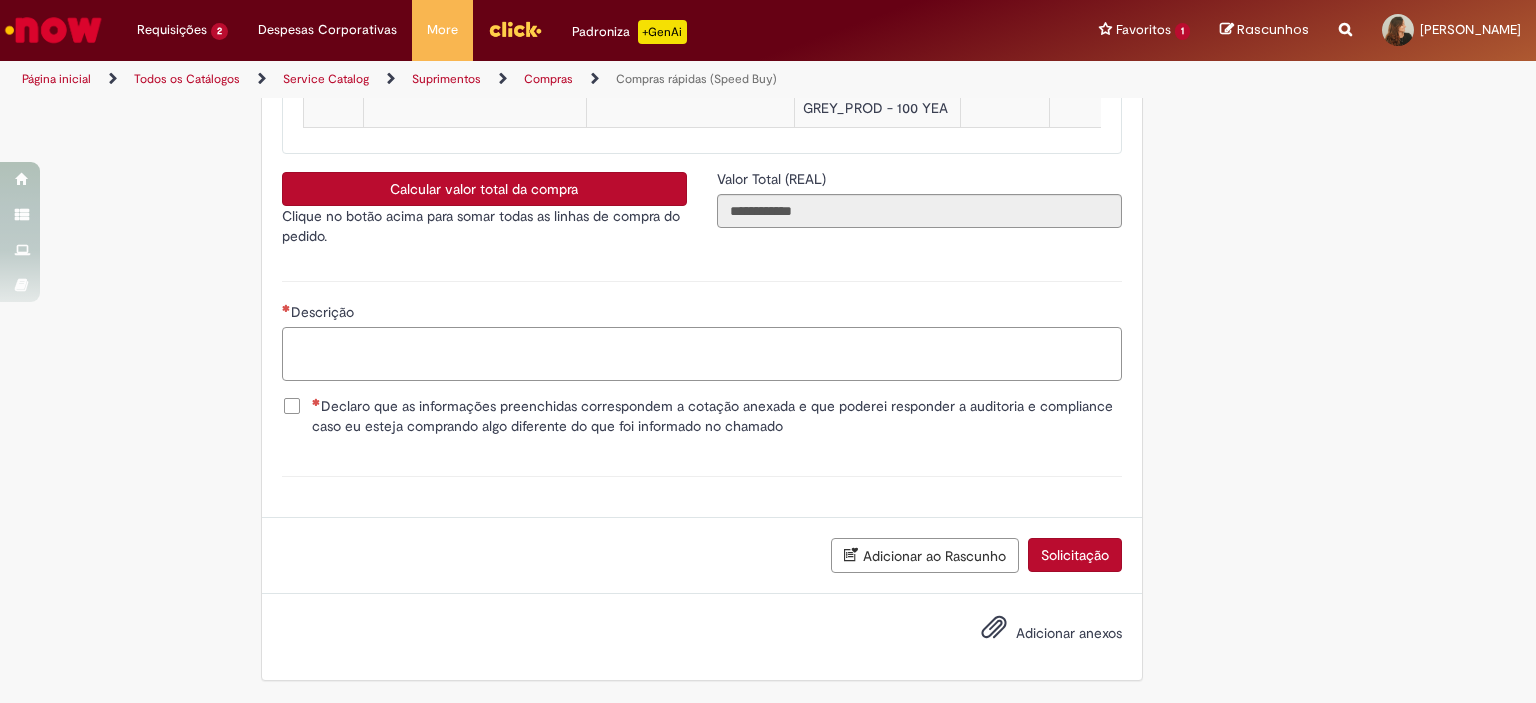 paste on "**********" 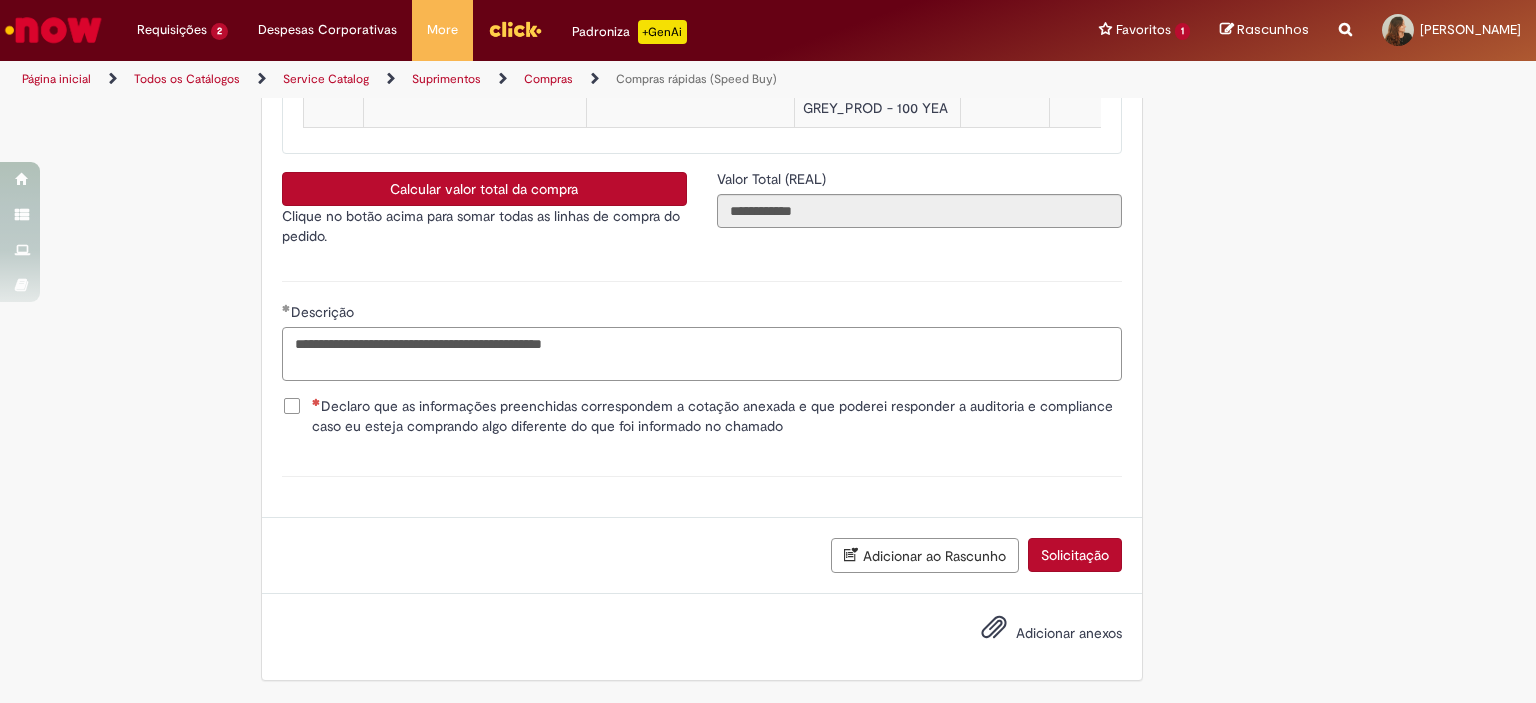 type on "**********" 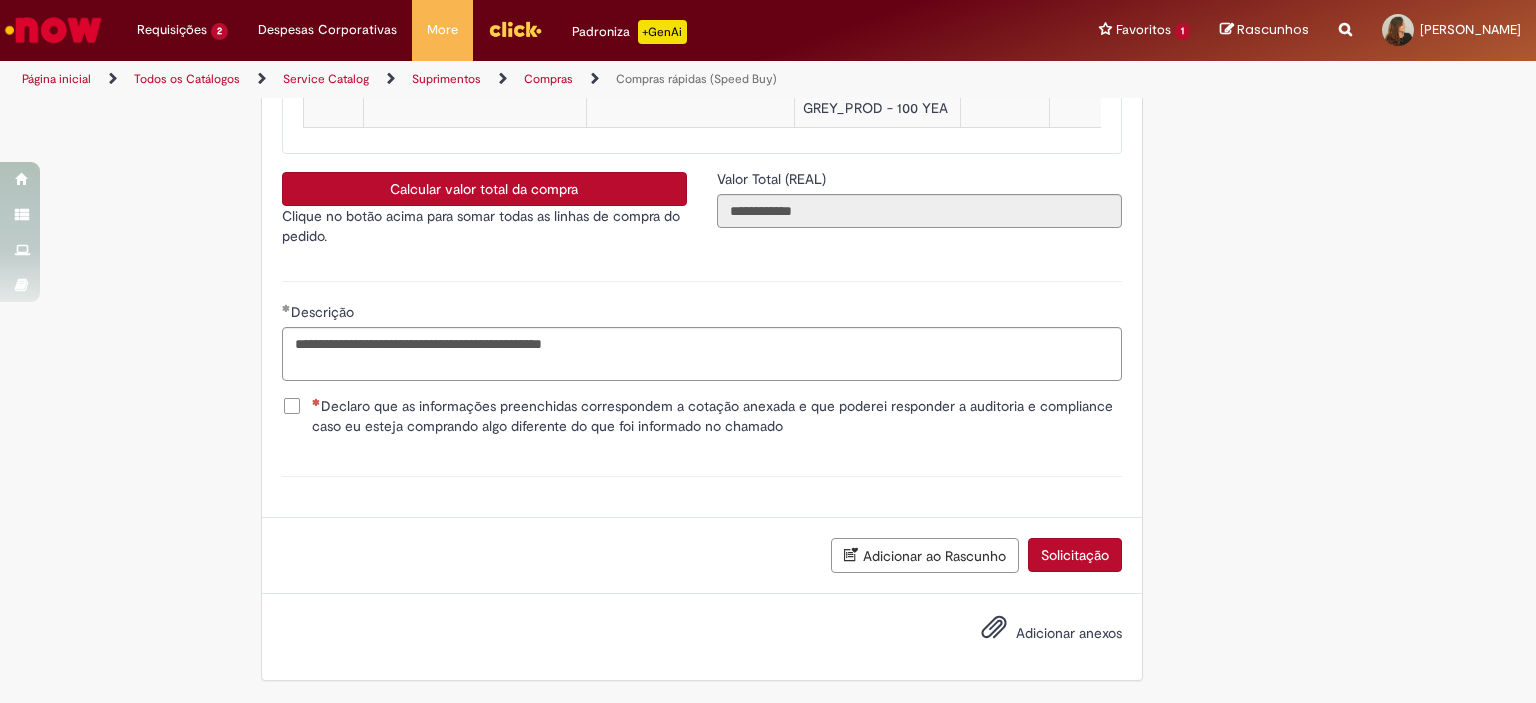 click on "Declaro que as informações preenchidas correspondem a cotação anexada e que poderei responder a auditoria e compliance caso eu esteja comprando algo diferente do que foi informado no chamado" at bounding box center [717, 416] 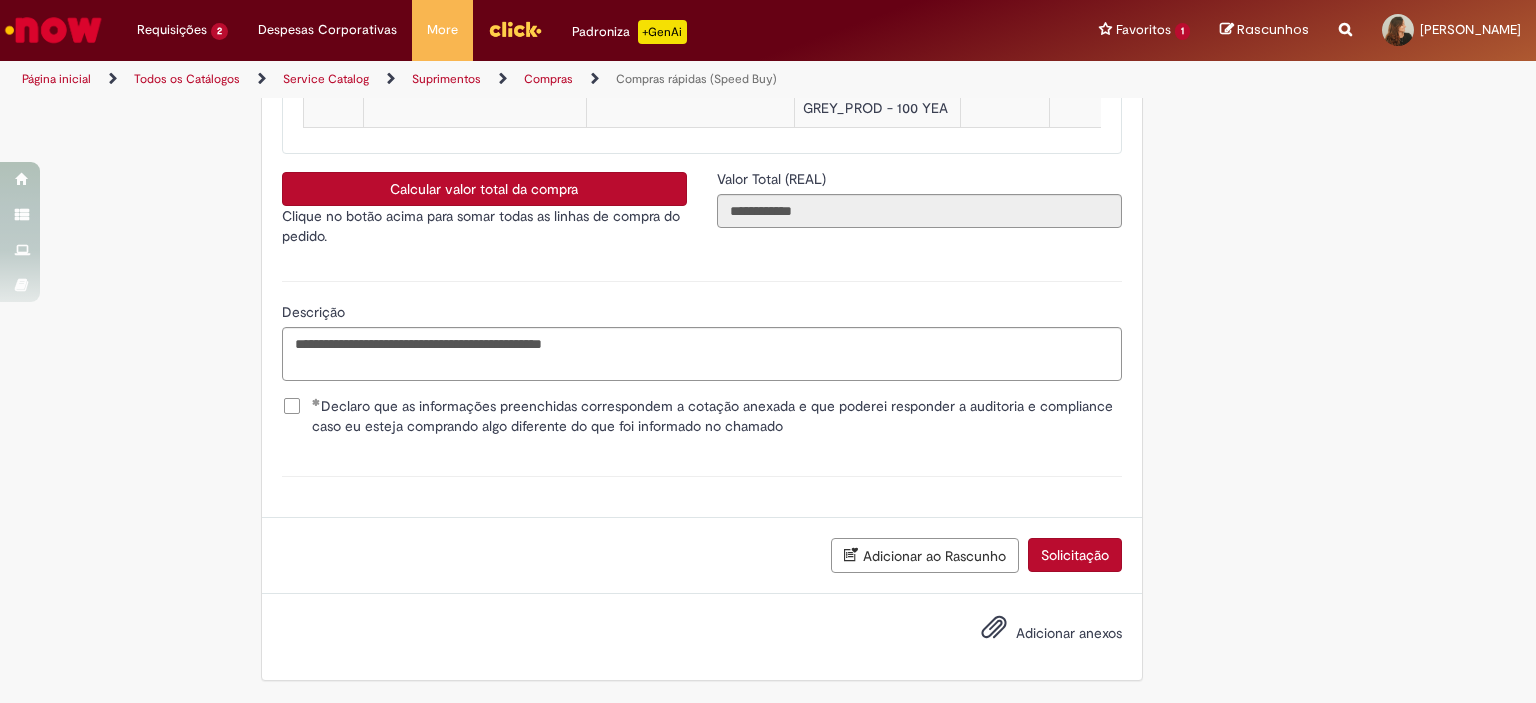 click on "Solicitação" at bounding box center [1075, 555] 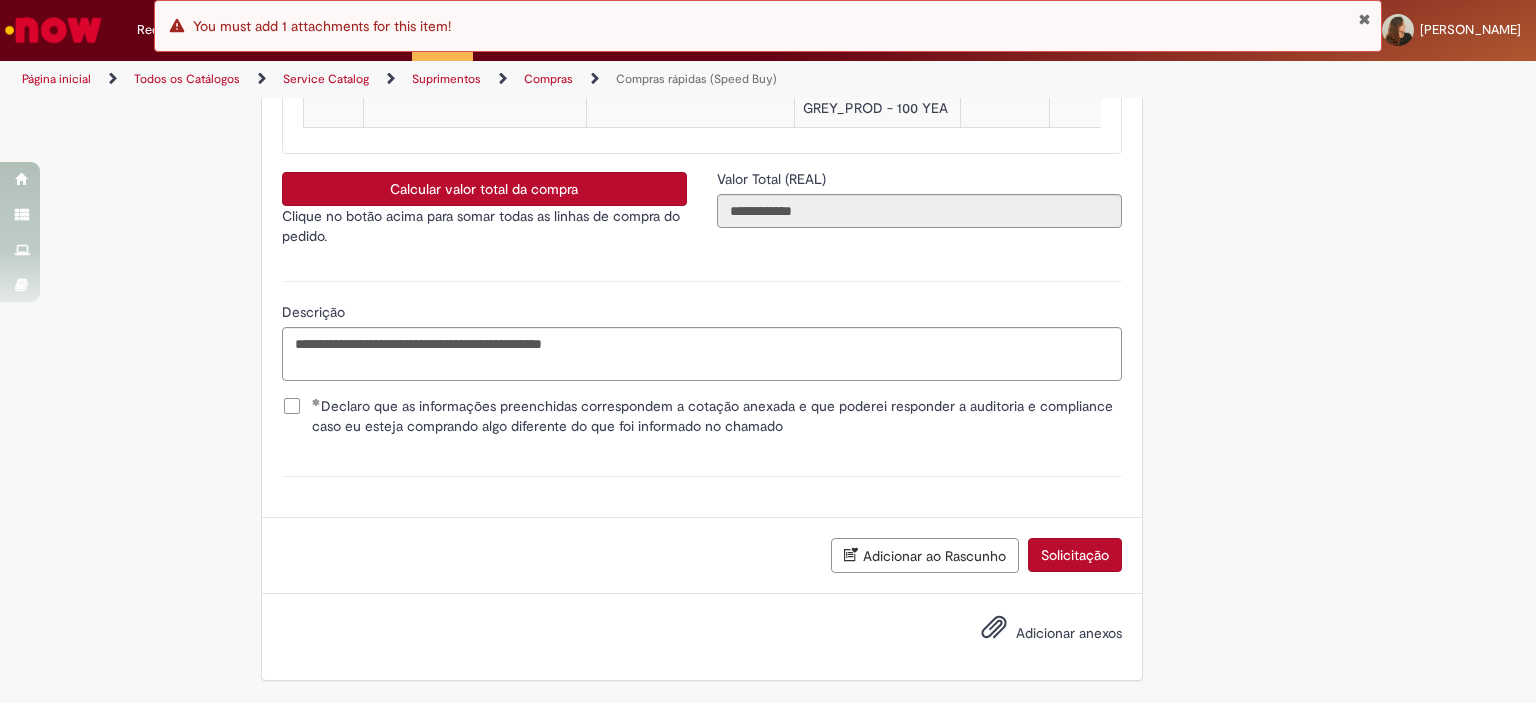 type 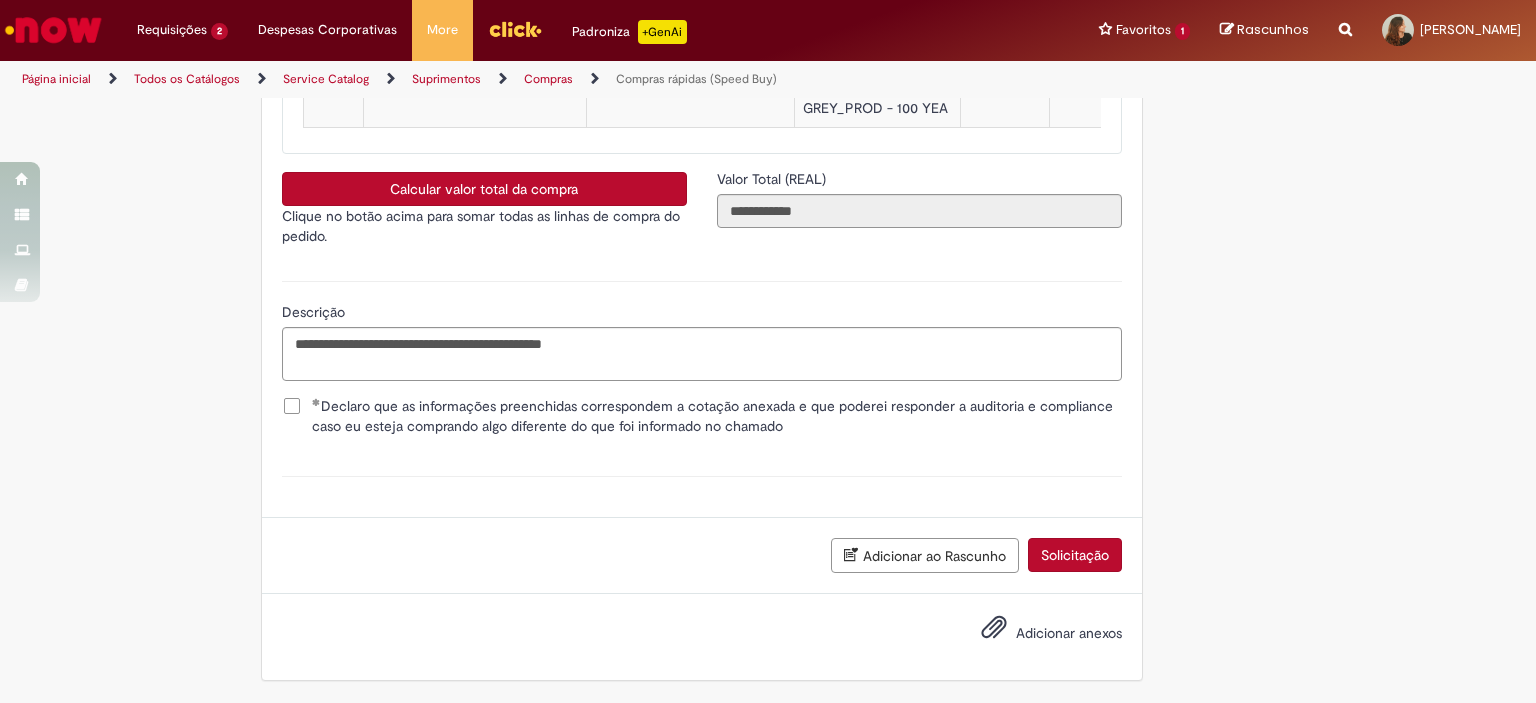 click on "Adicionar anexos" at bounding box center (1069, 633) 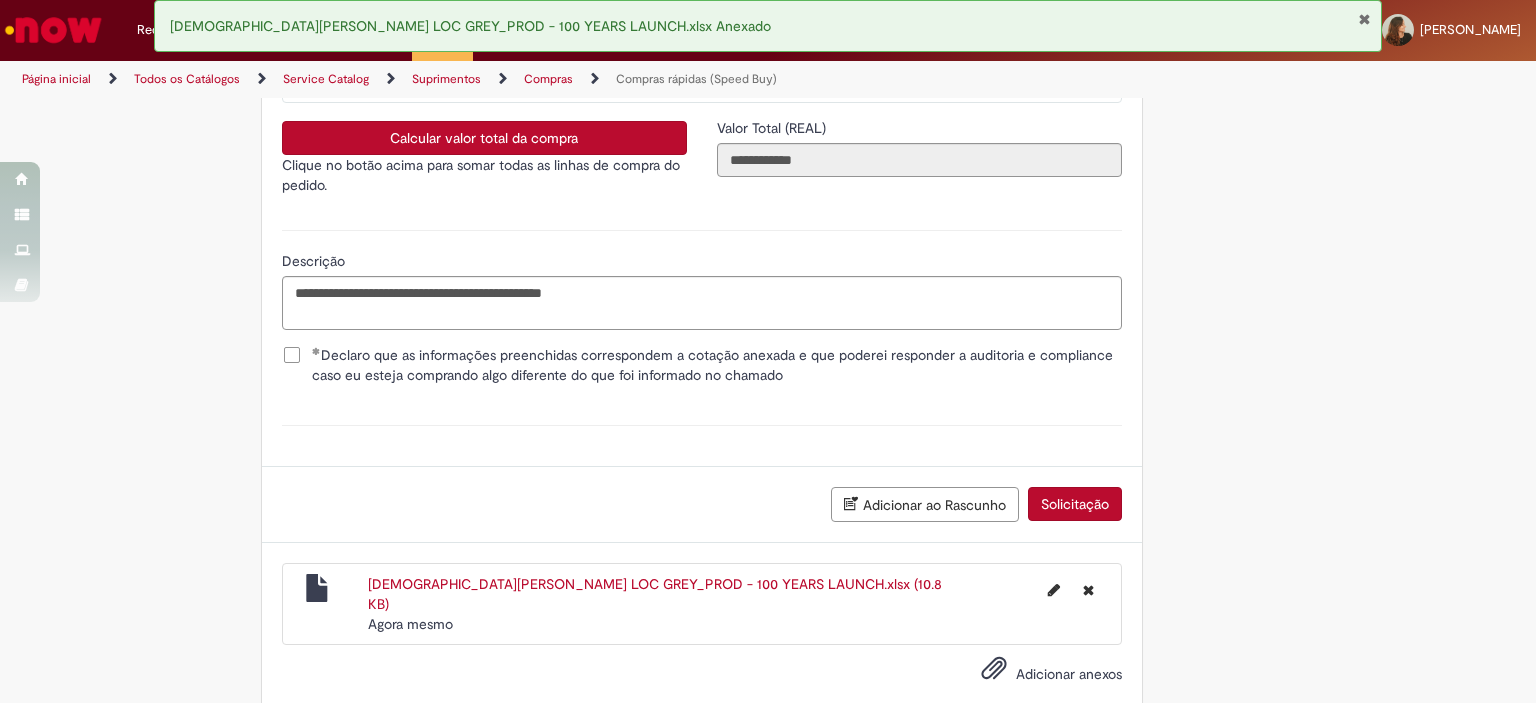 click on "Solicitação" at bounding box center (1075, 504) 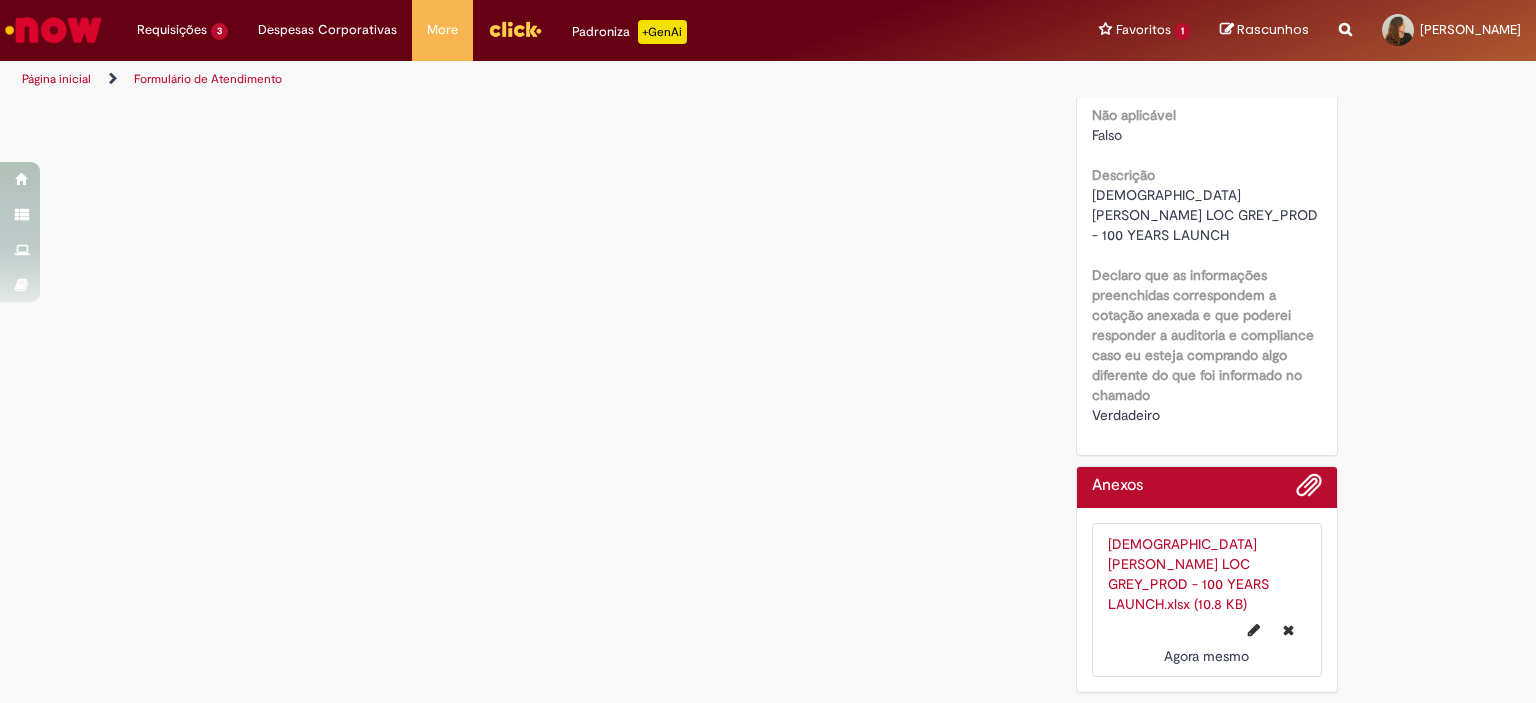scroll, scrollTop: 0, scrollLeft: 0, axis: both 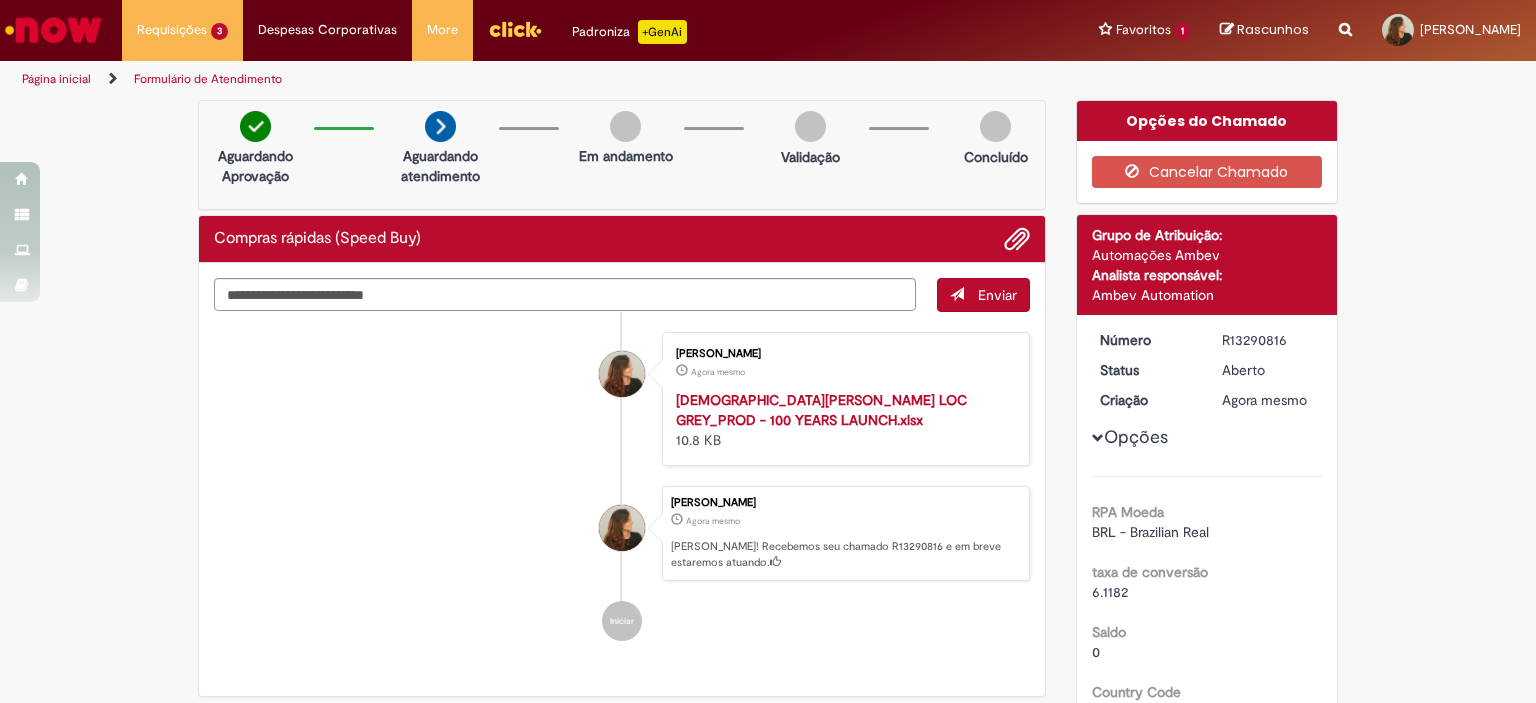 click on "R13290816" at bounding box center (1268, 340) 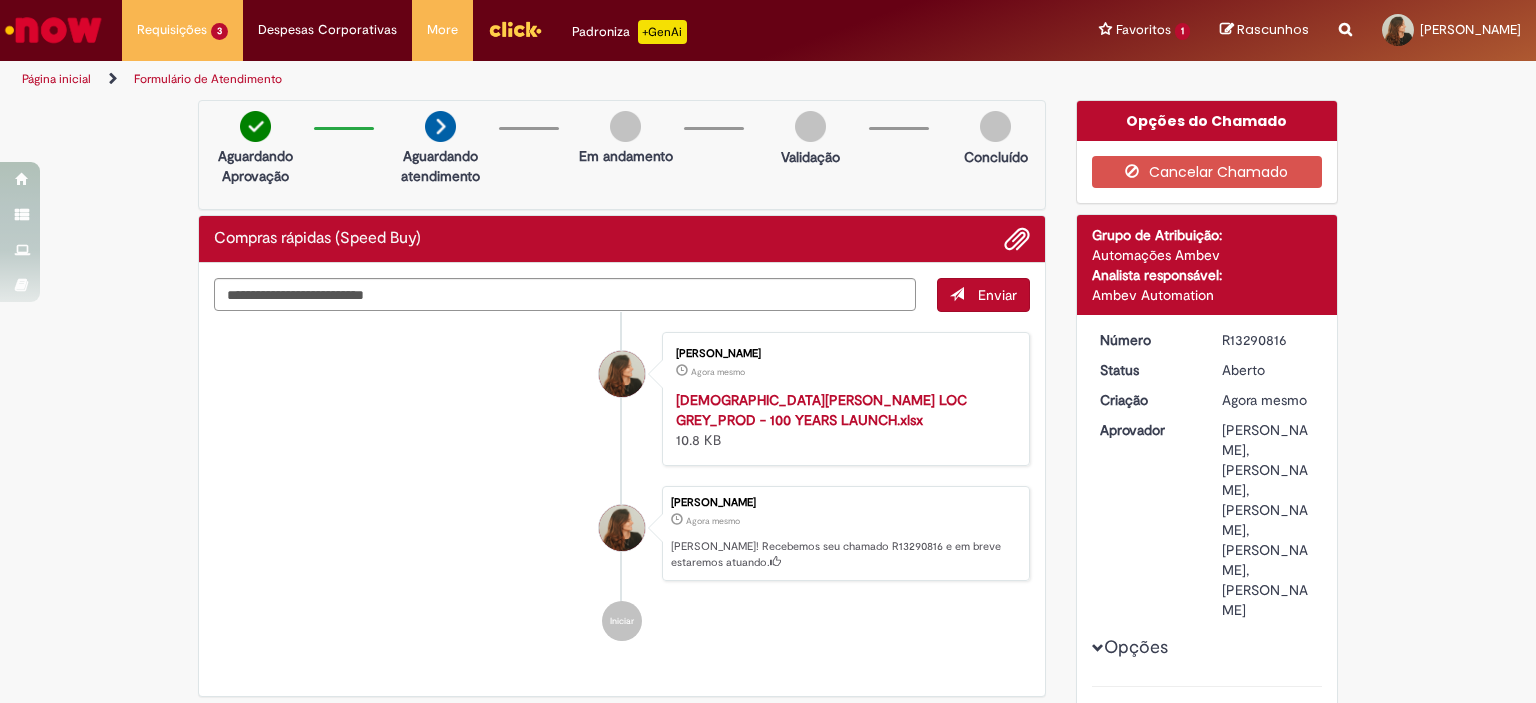 copy on "R13290816" 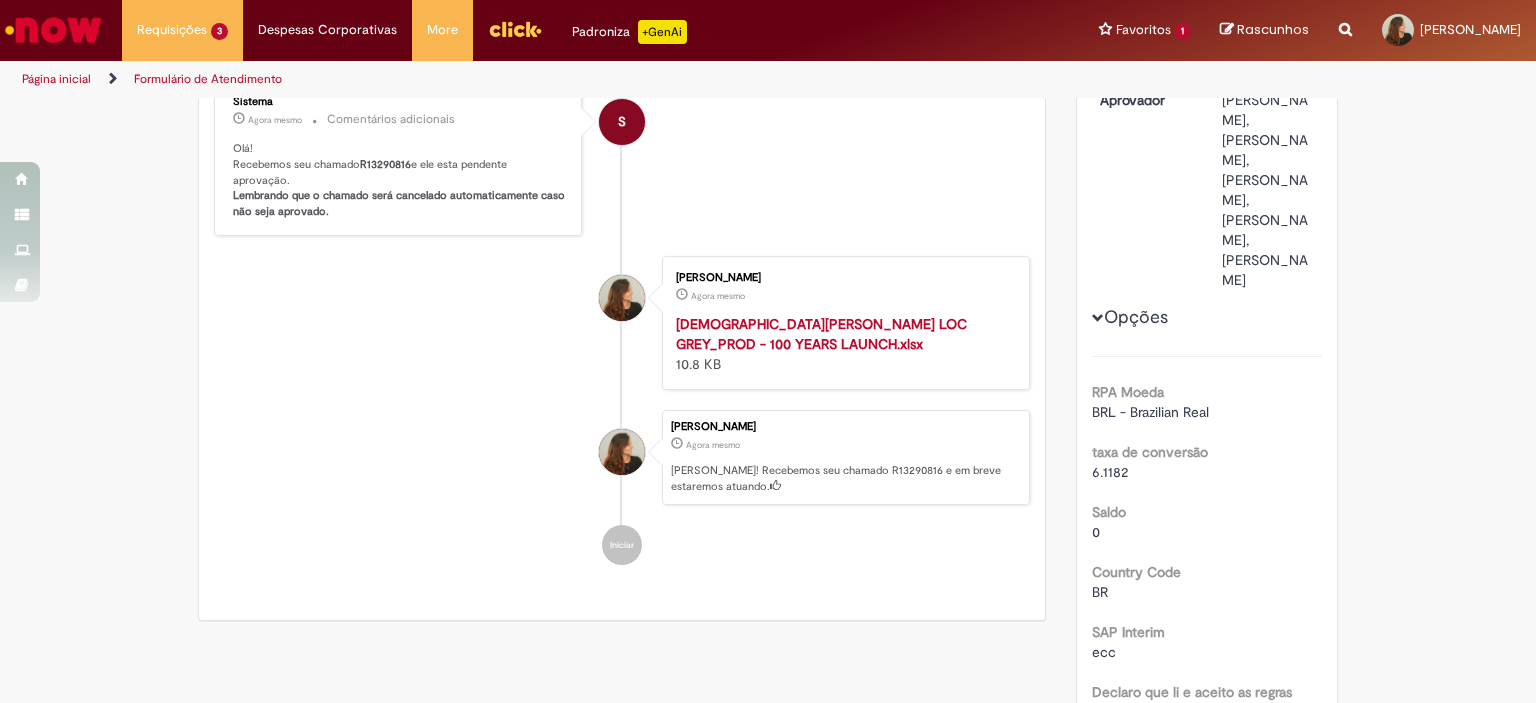 scroll, scrollTop: 0, scrollLeft: 0, axis: both 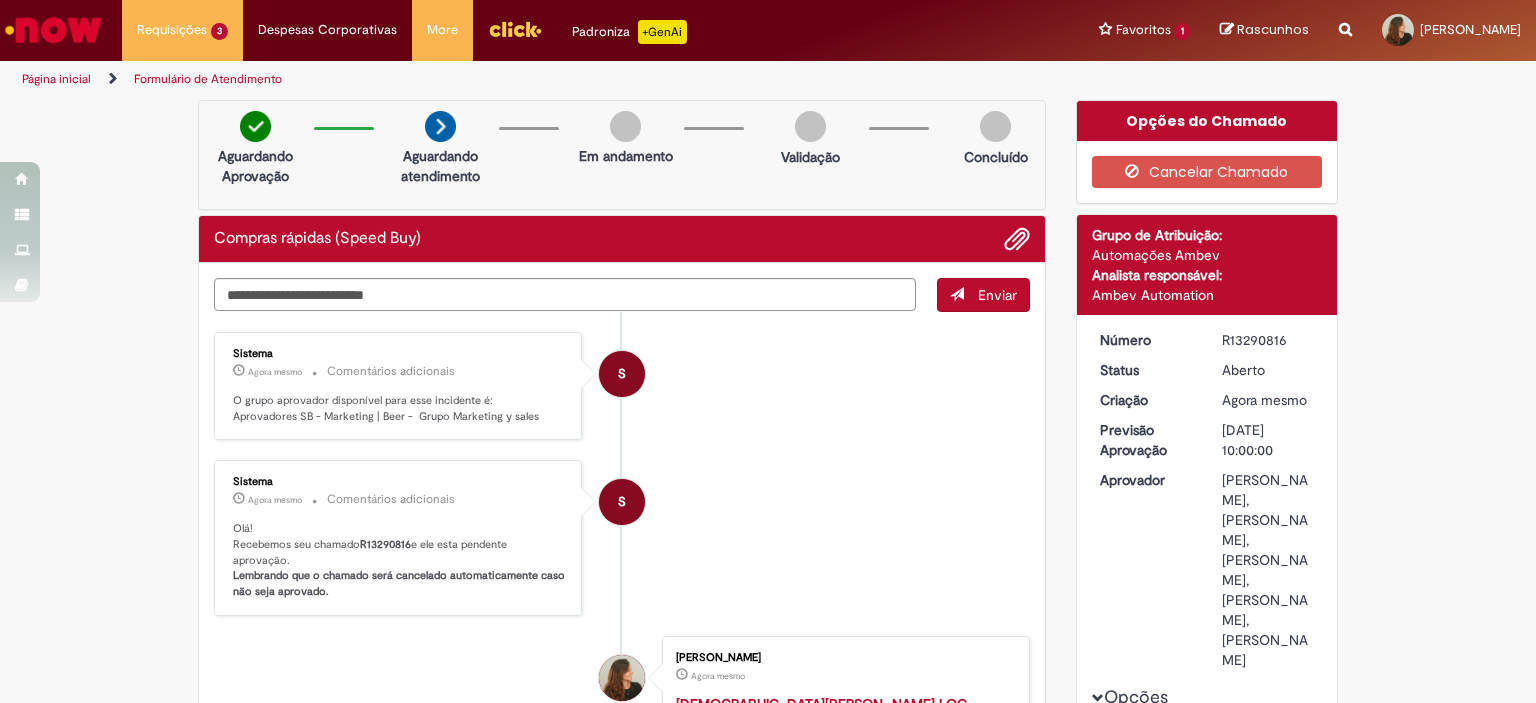 click on "R13290816" at bounding box center (1268, 340) 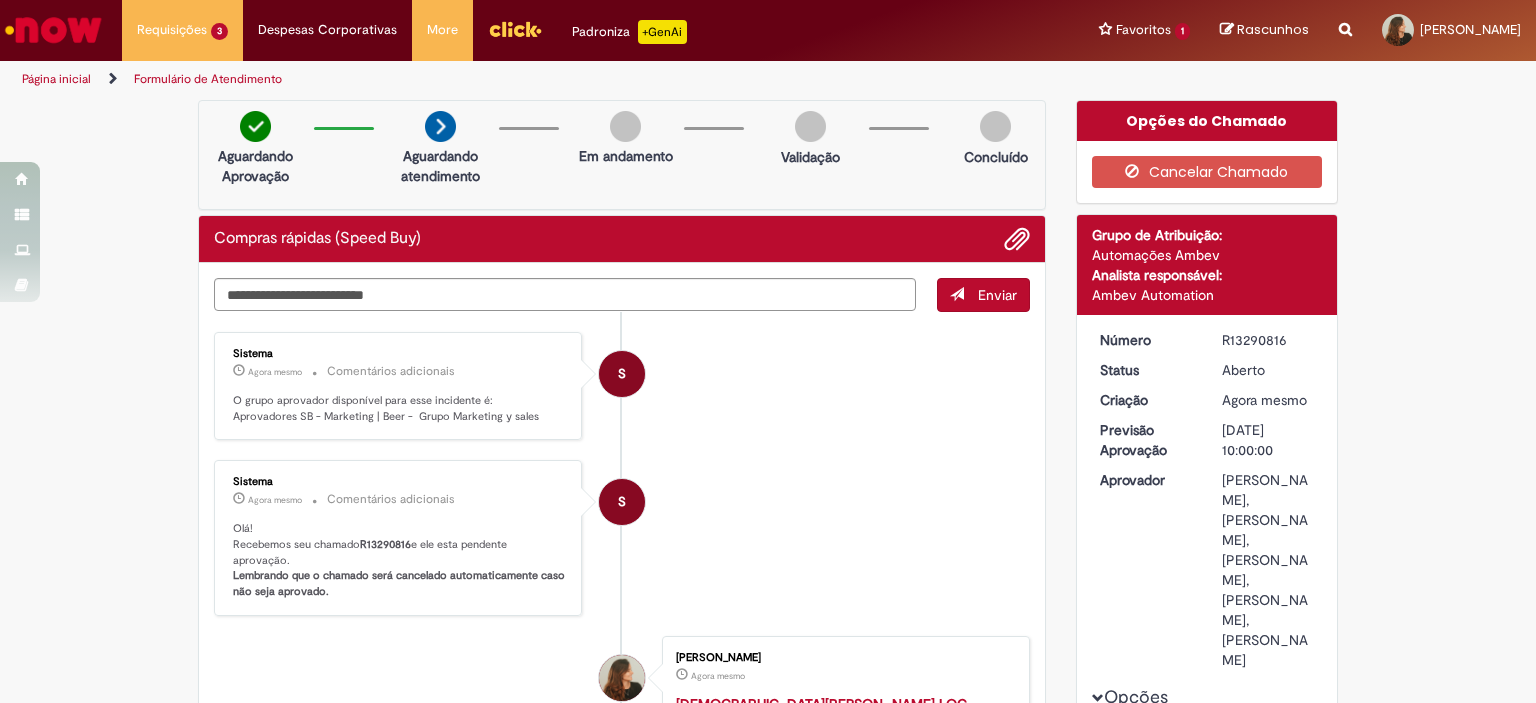 copy on "R13290816" 